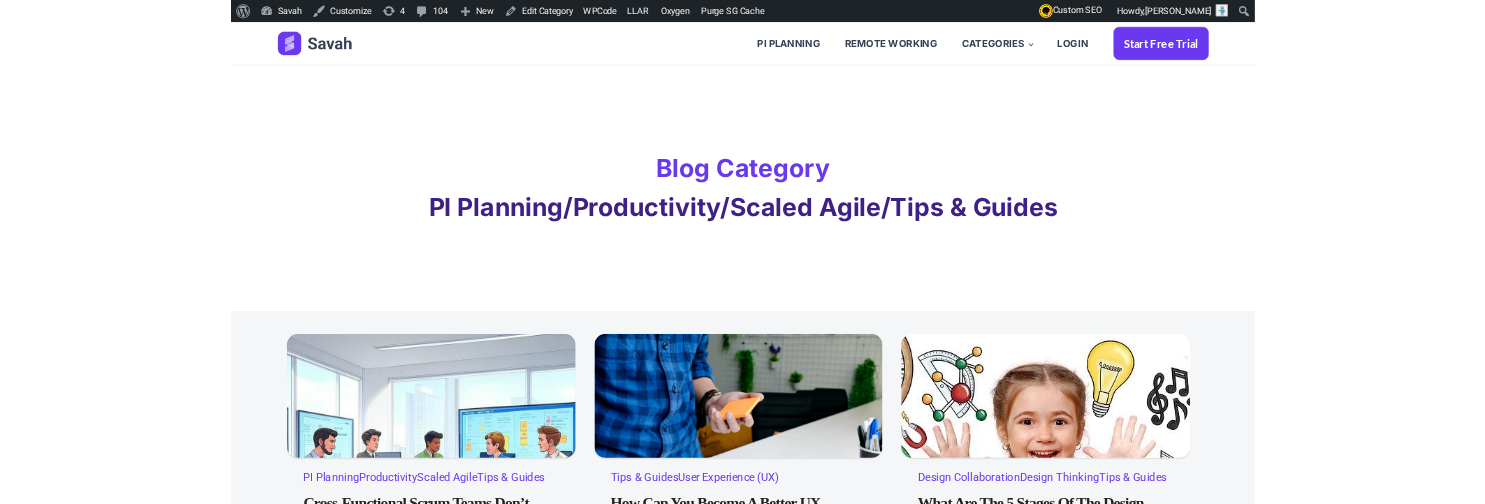 scroll, scrollTop: 0, scrollLeft: 0, axis: both 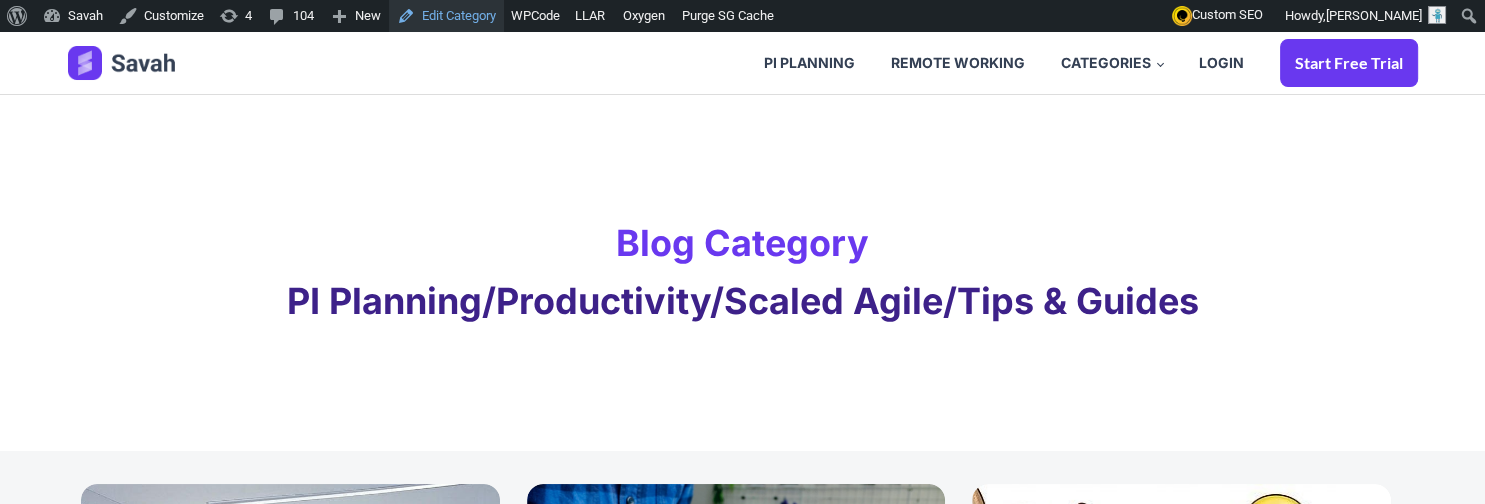 click on "Edit Category" at bounding box center (446, 16) 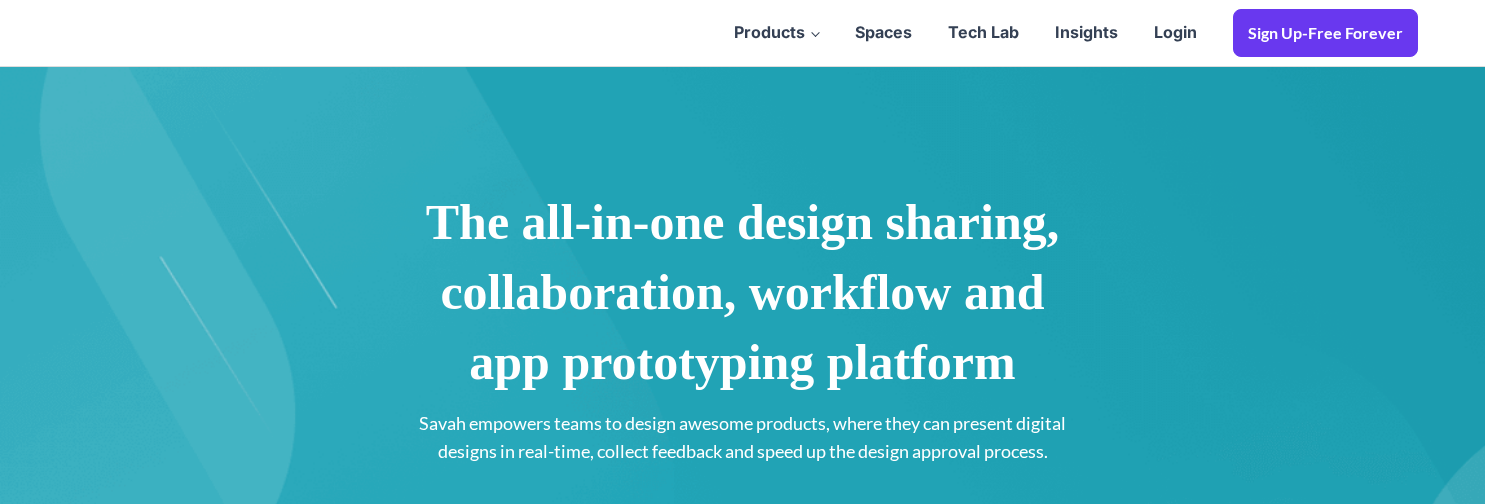 scroll, scrollTop: 0, scrollLeft: 0, axis: both 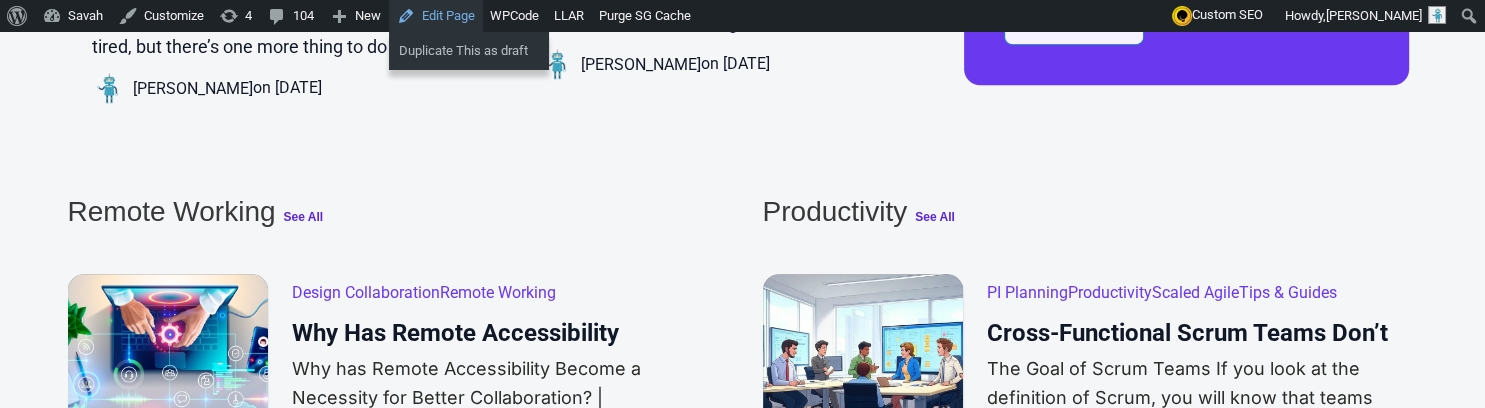 click on "Edit Page" at bounding box center (436, 16) 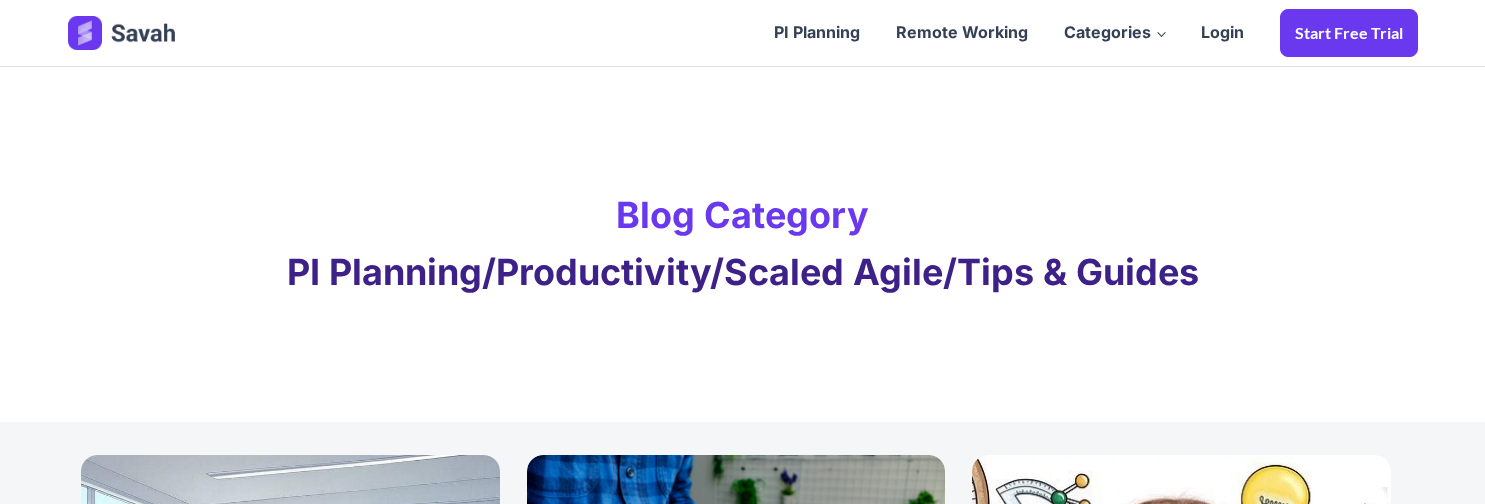 scroll, scrollTop: 0, scrollLeft: 0, axis: both 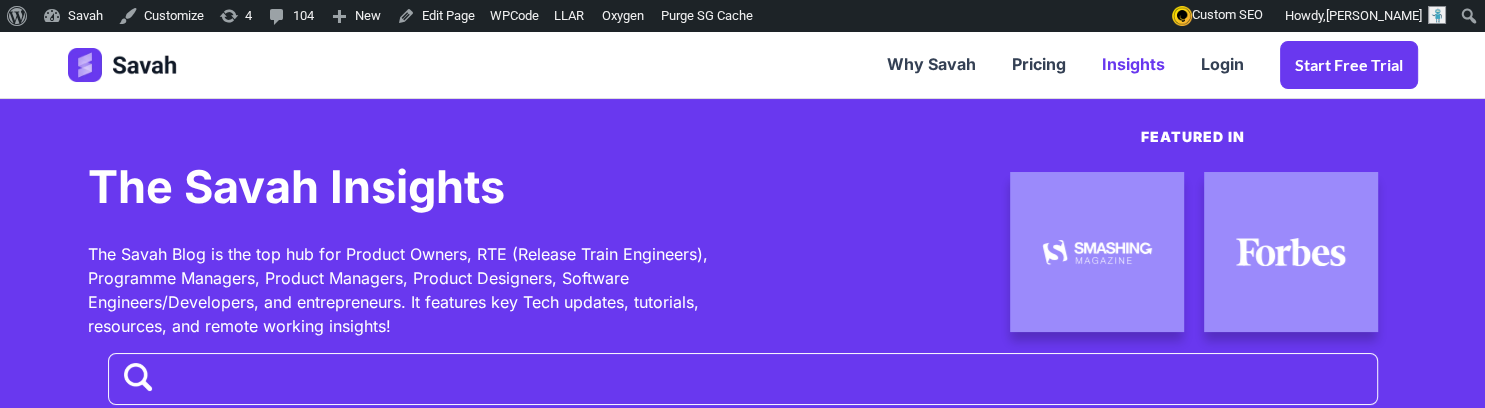 click on "Insights" at bounding box center (1133, 65) 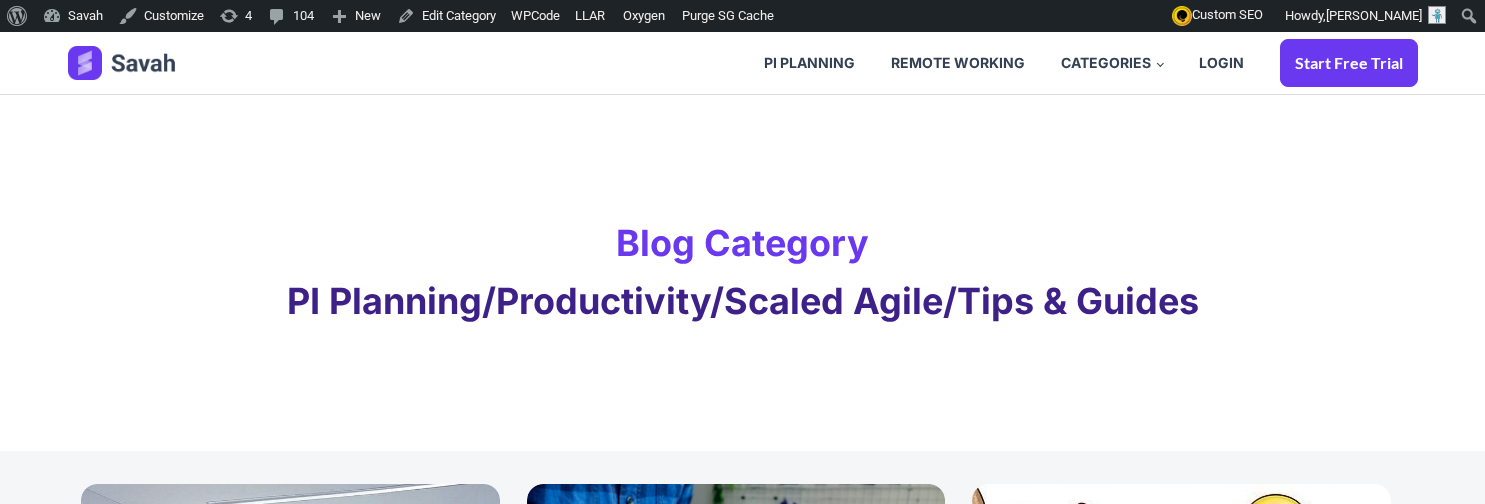 scroll, scrollTop: 0, scrollLeft: 0, axis: both 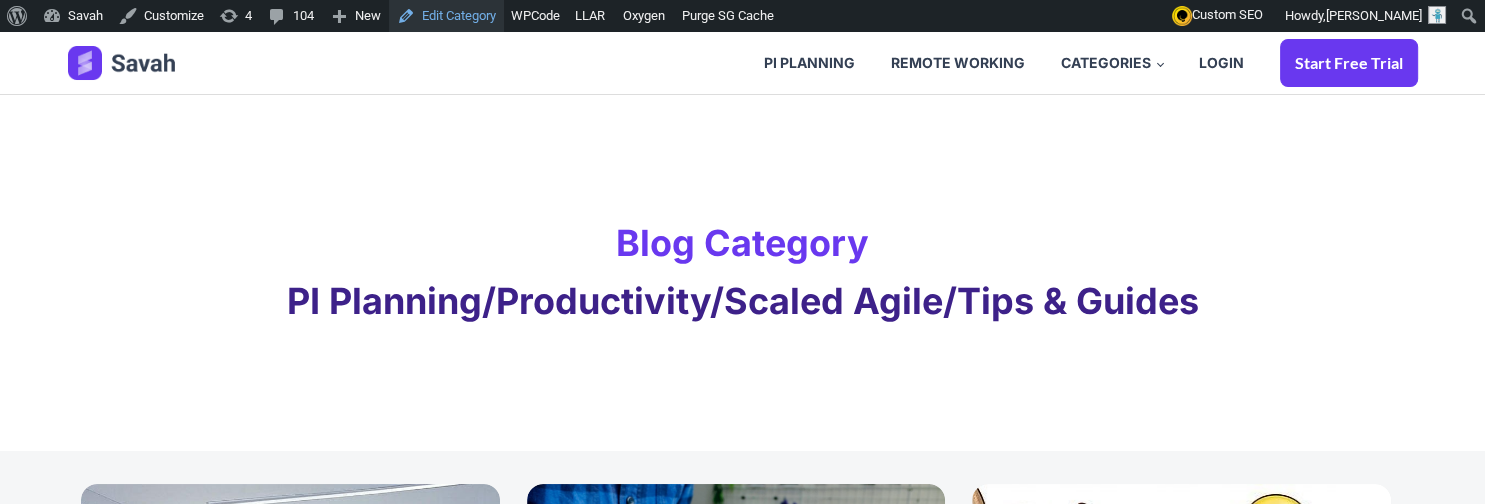 click on "Edit Category" at bounding box center (446, 16) 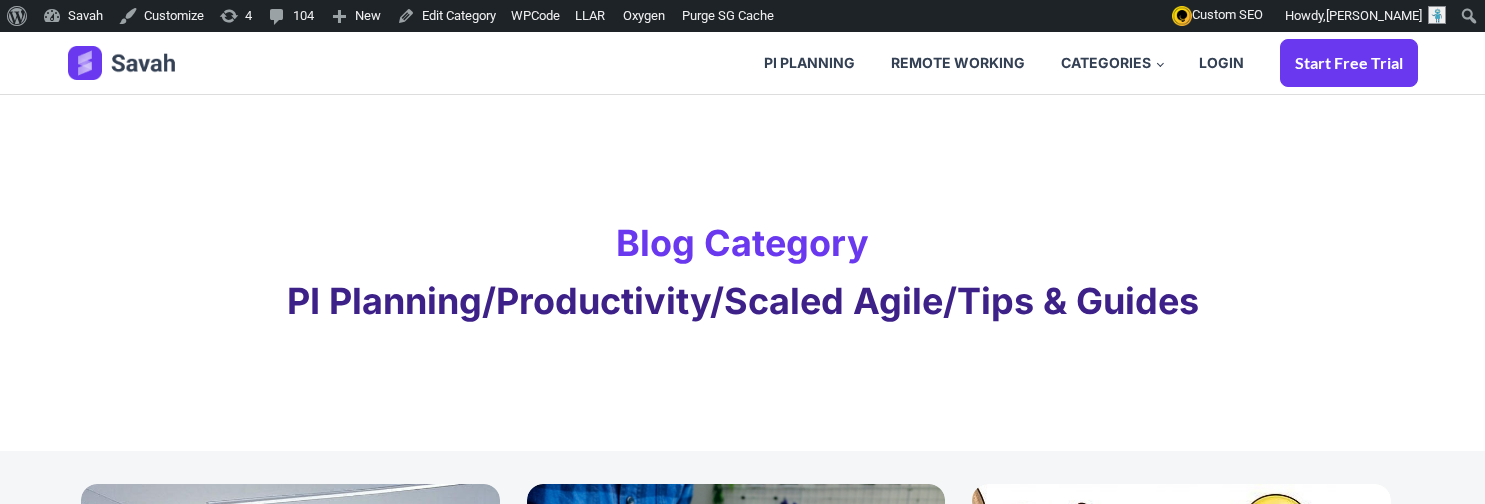 scroll, scrollTop: 0, scrollLeft: 0, axis: both 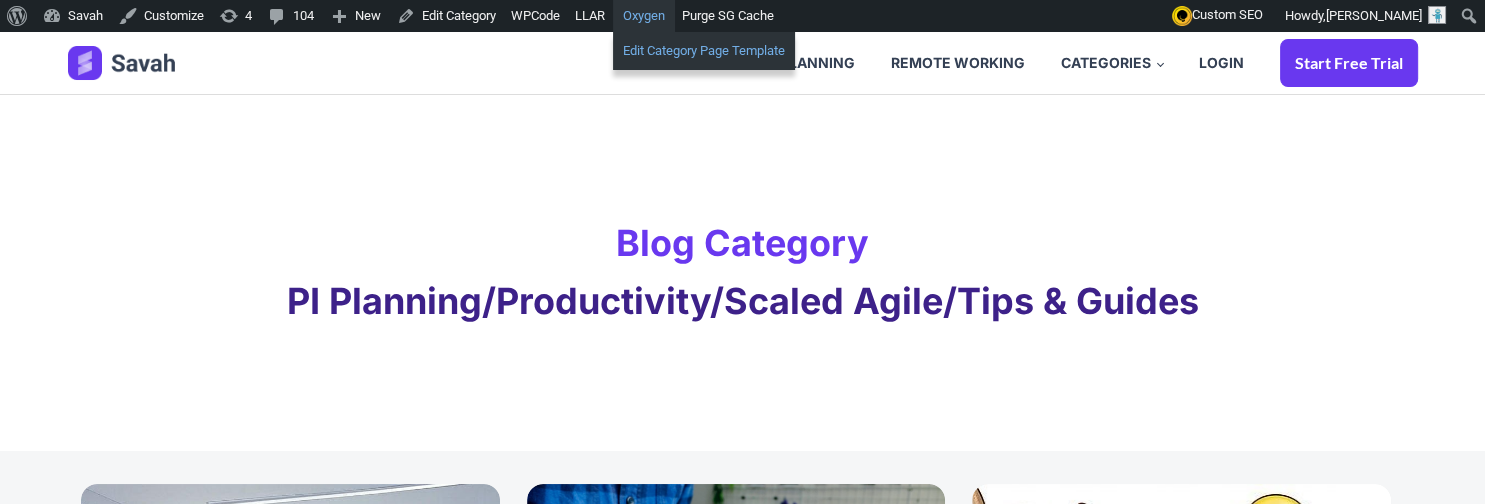 click on "Edit Category Page Template" at bounding box center [704, 51] 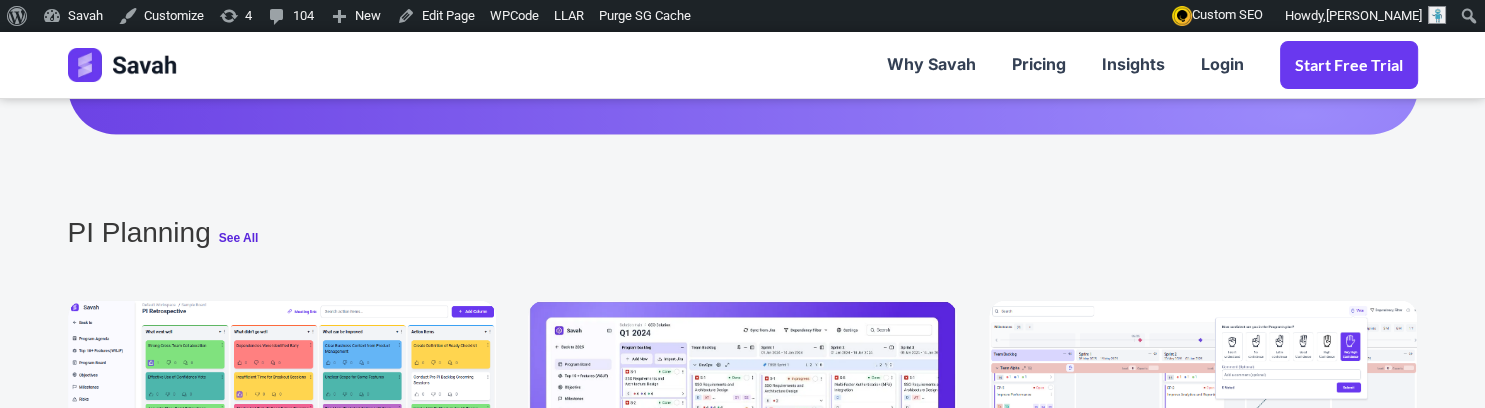 scroll, scrollTop: 3657, scrollLeft: 0, axis: vertical 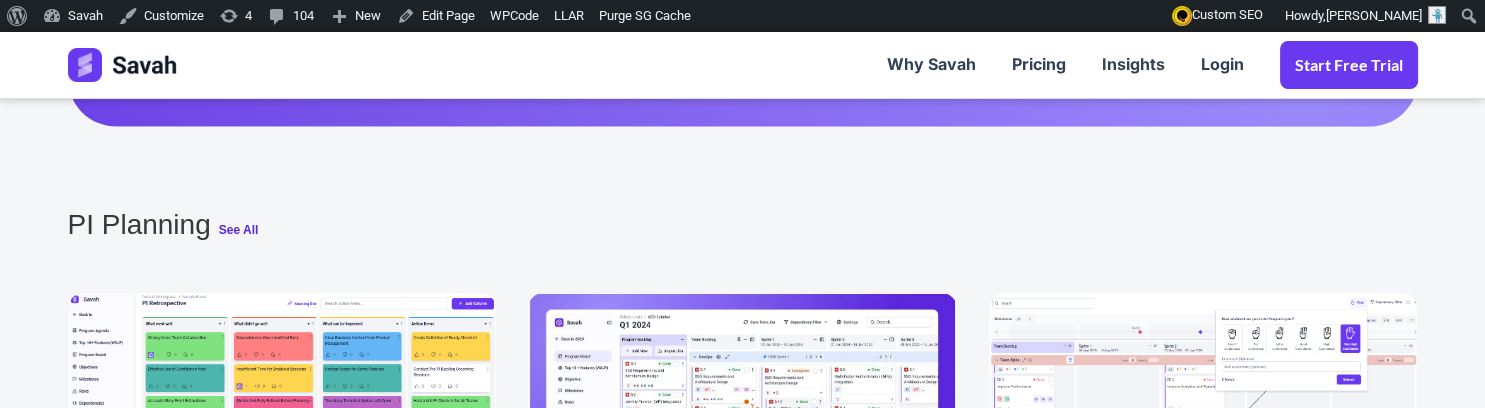 click on "see all" at bounding box center [239, 229] 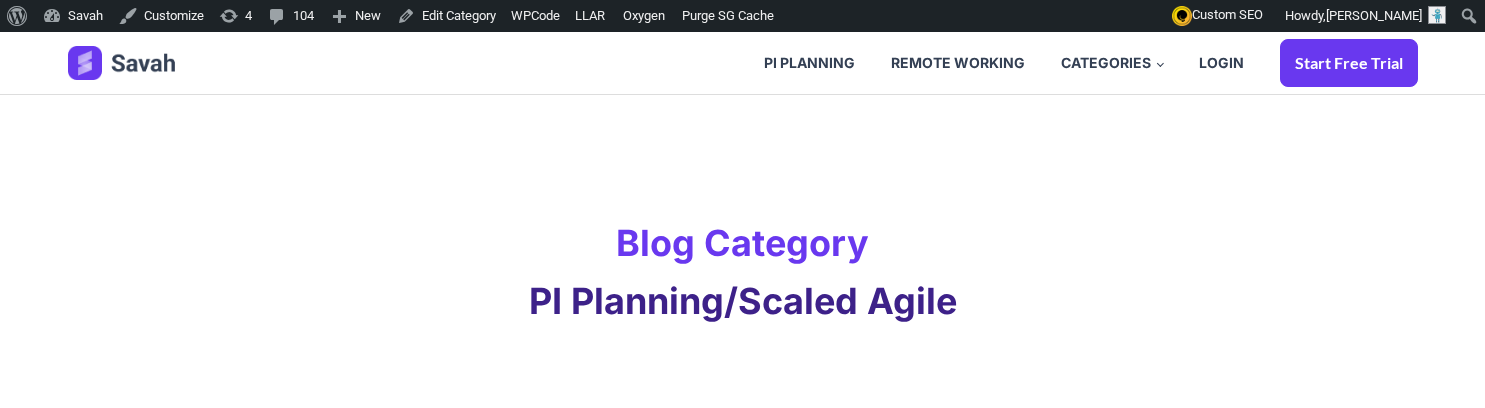 scroll, scrollTop: 0, scrollLeft: 0, axis: both 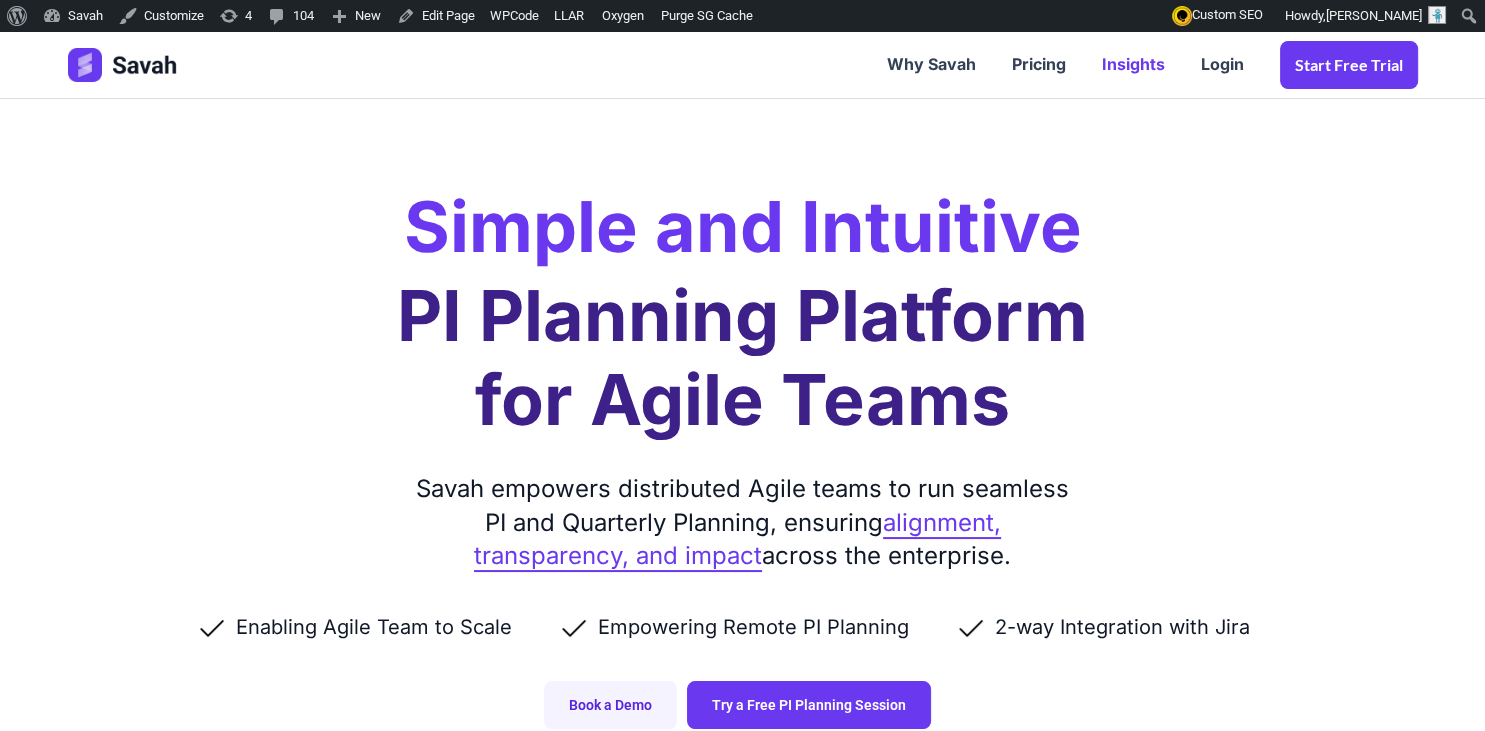 click on "Insights" at bounding box center (1133, 65) 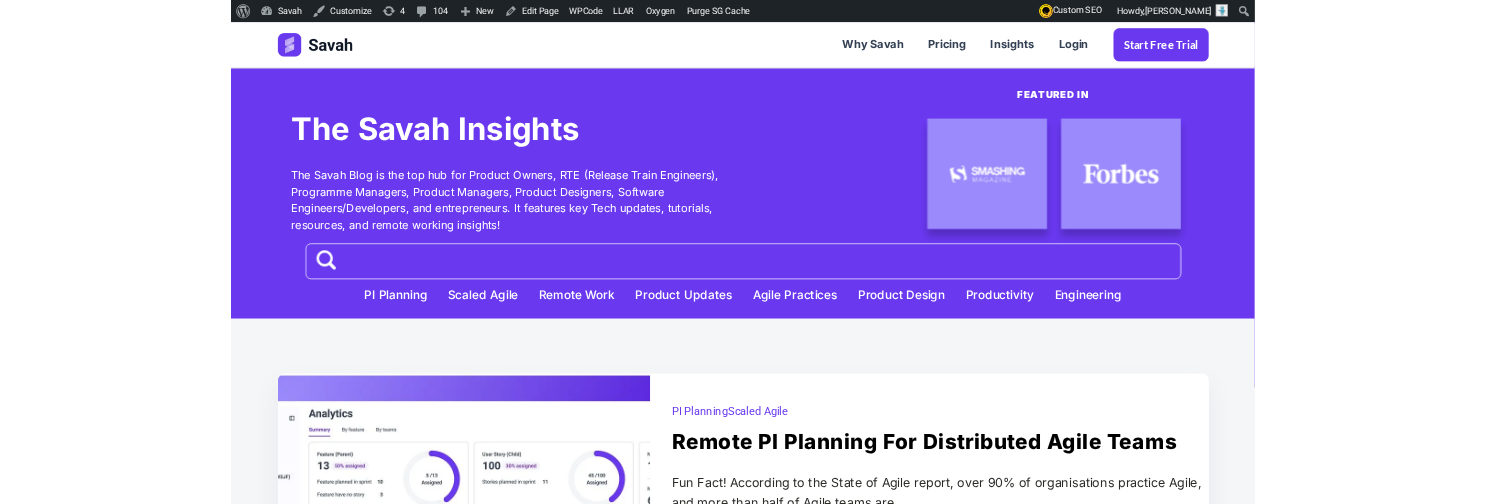 scroll, scrollTop: 0, scrollLeft: 0, axis: both 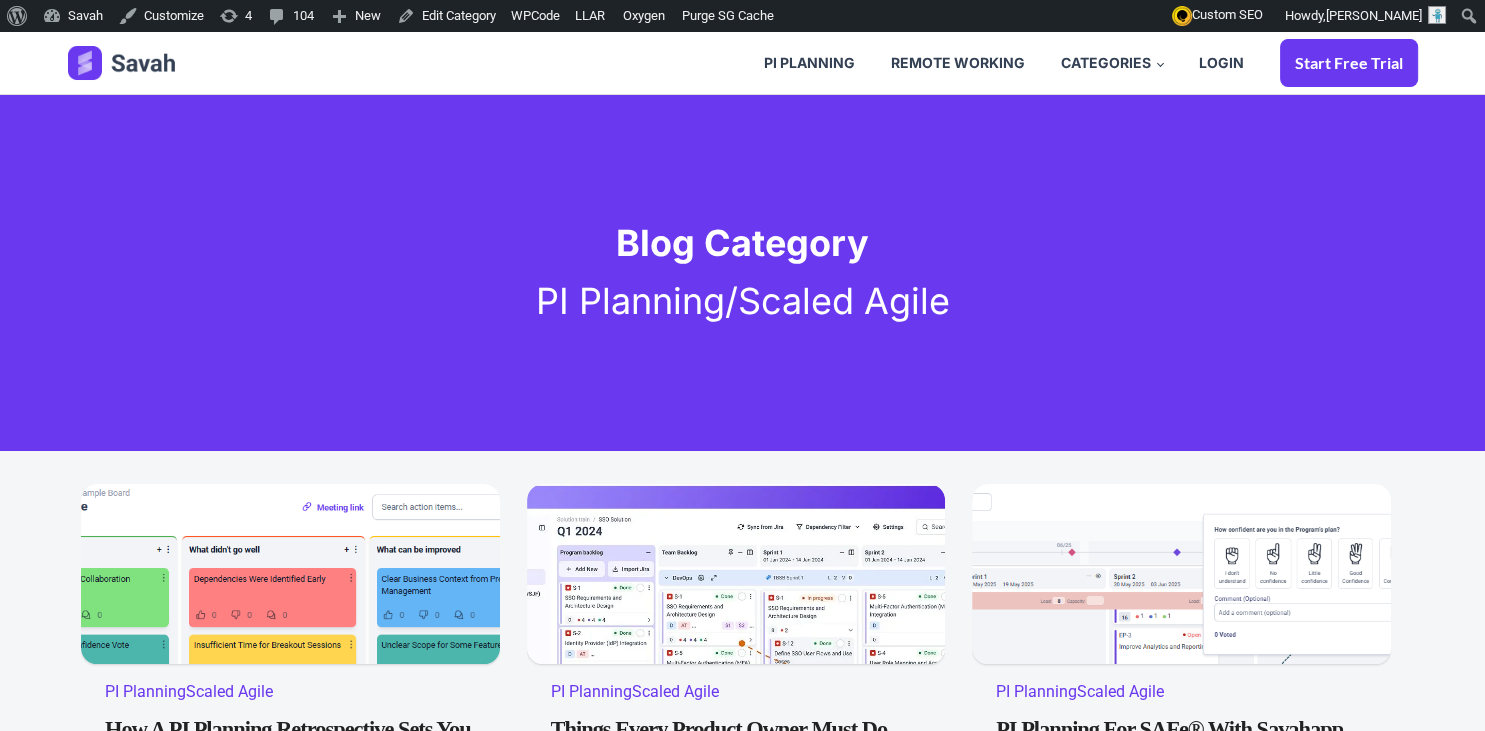 click at bounding box center (124, 63) 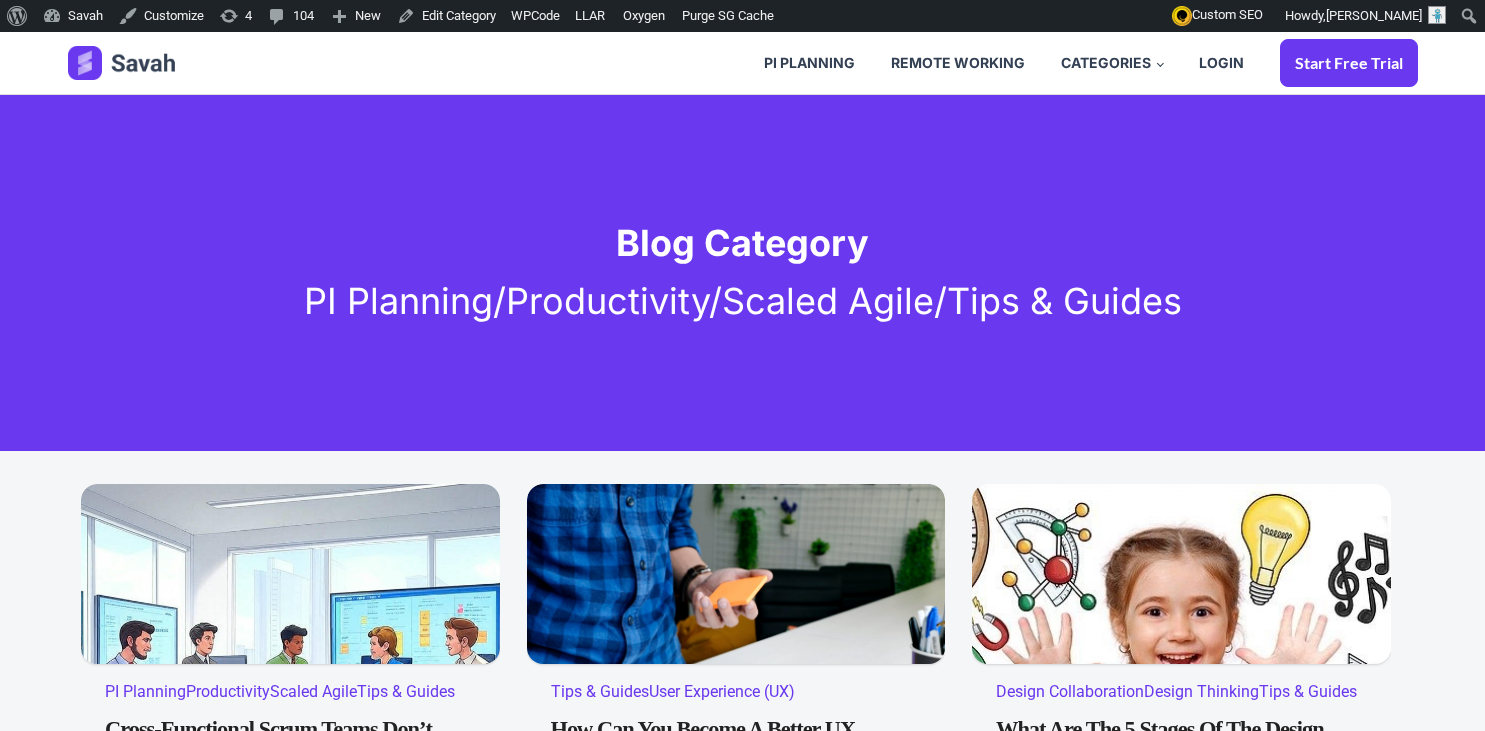scroll, scrollTop: 0, scrollLeft: 0, axis: both 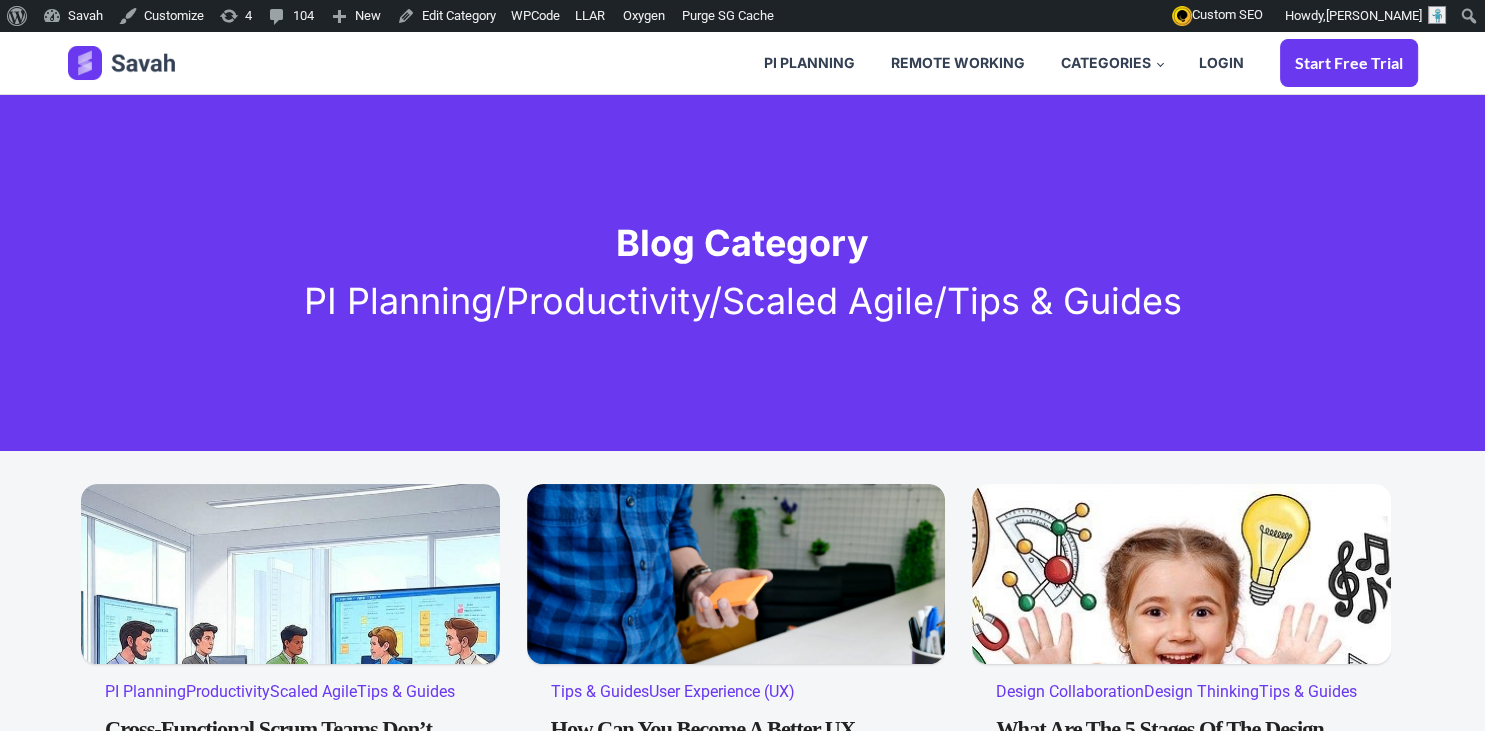 click at bounding box center (463, 63) 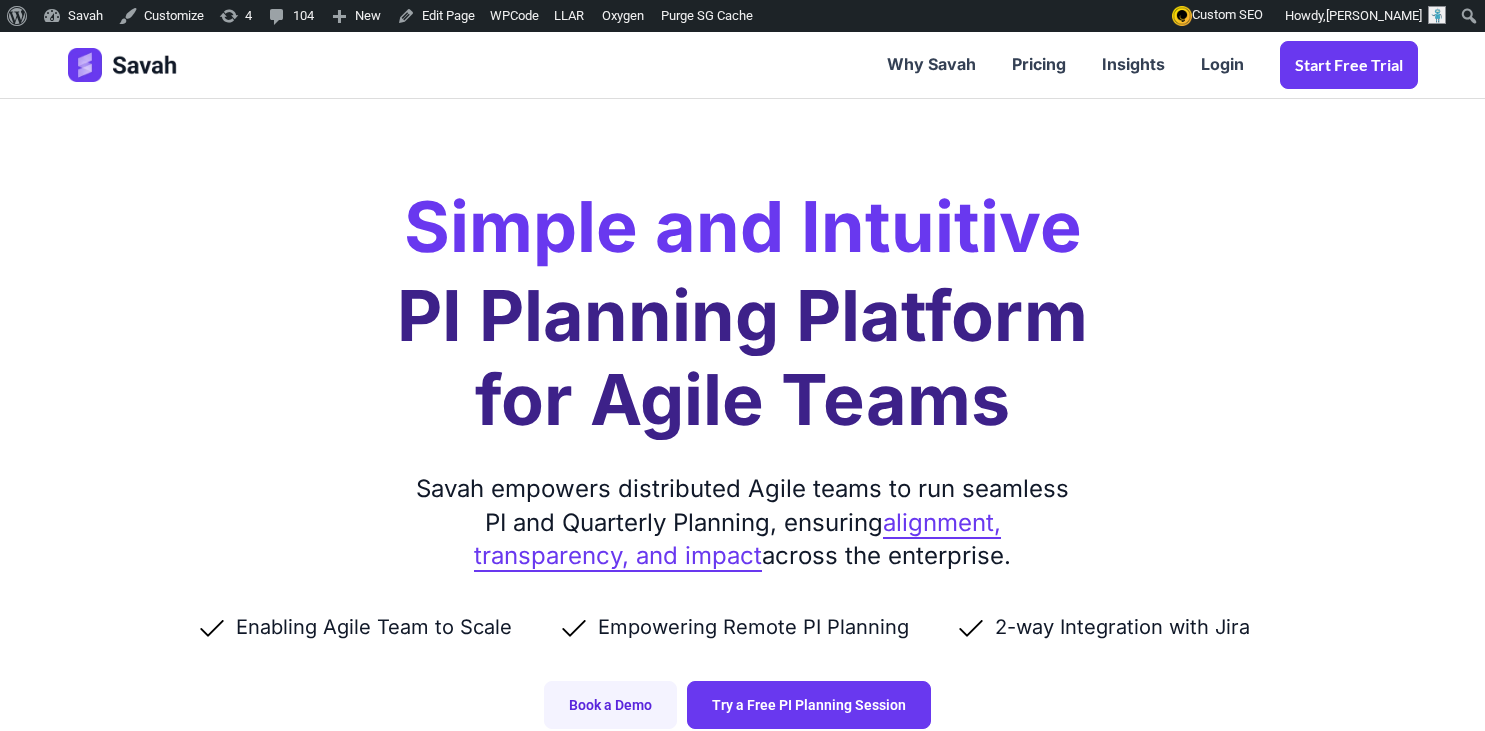 scroll, scrollTop: 0, scrollLeft: 0, axis: both 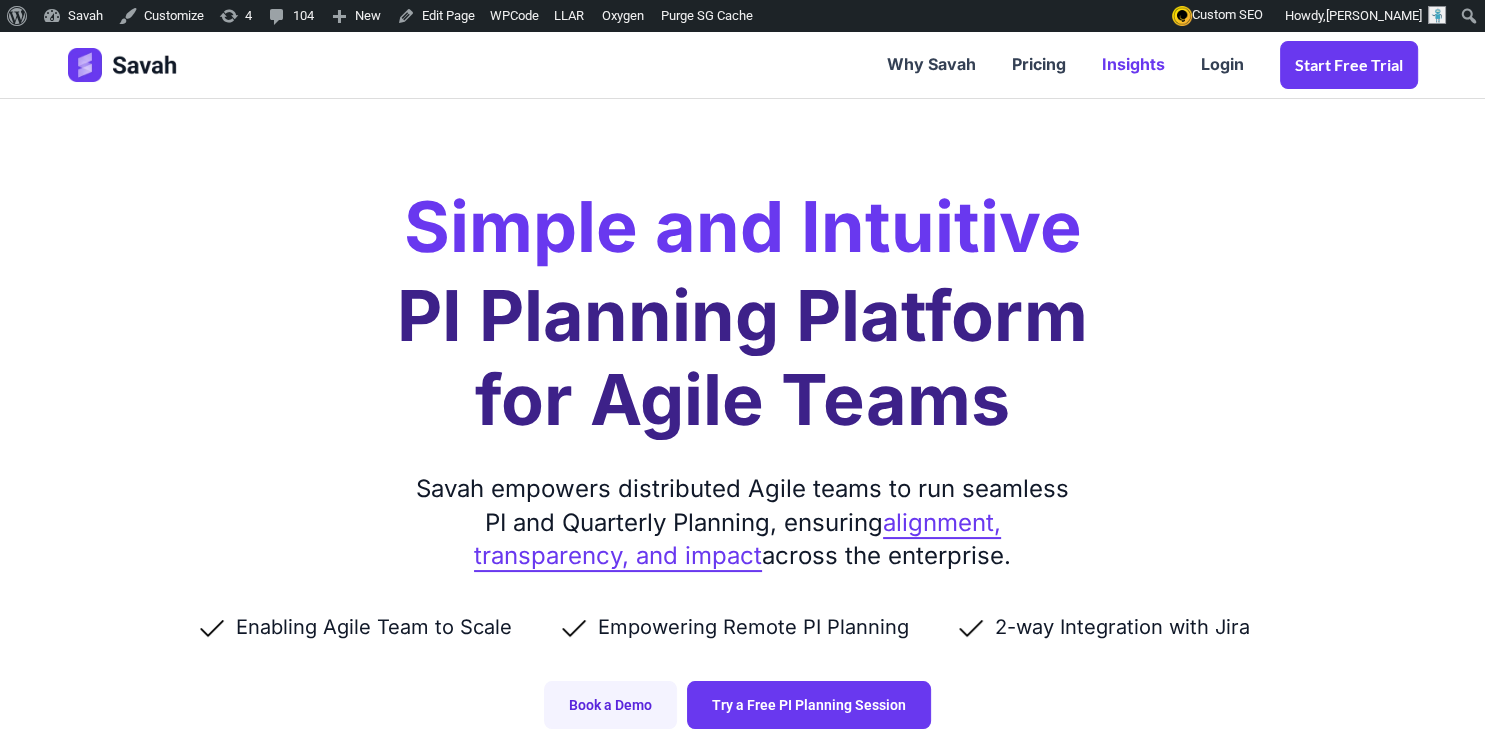 click on "Insights" at bounding box center (1133, 65) 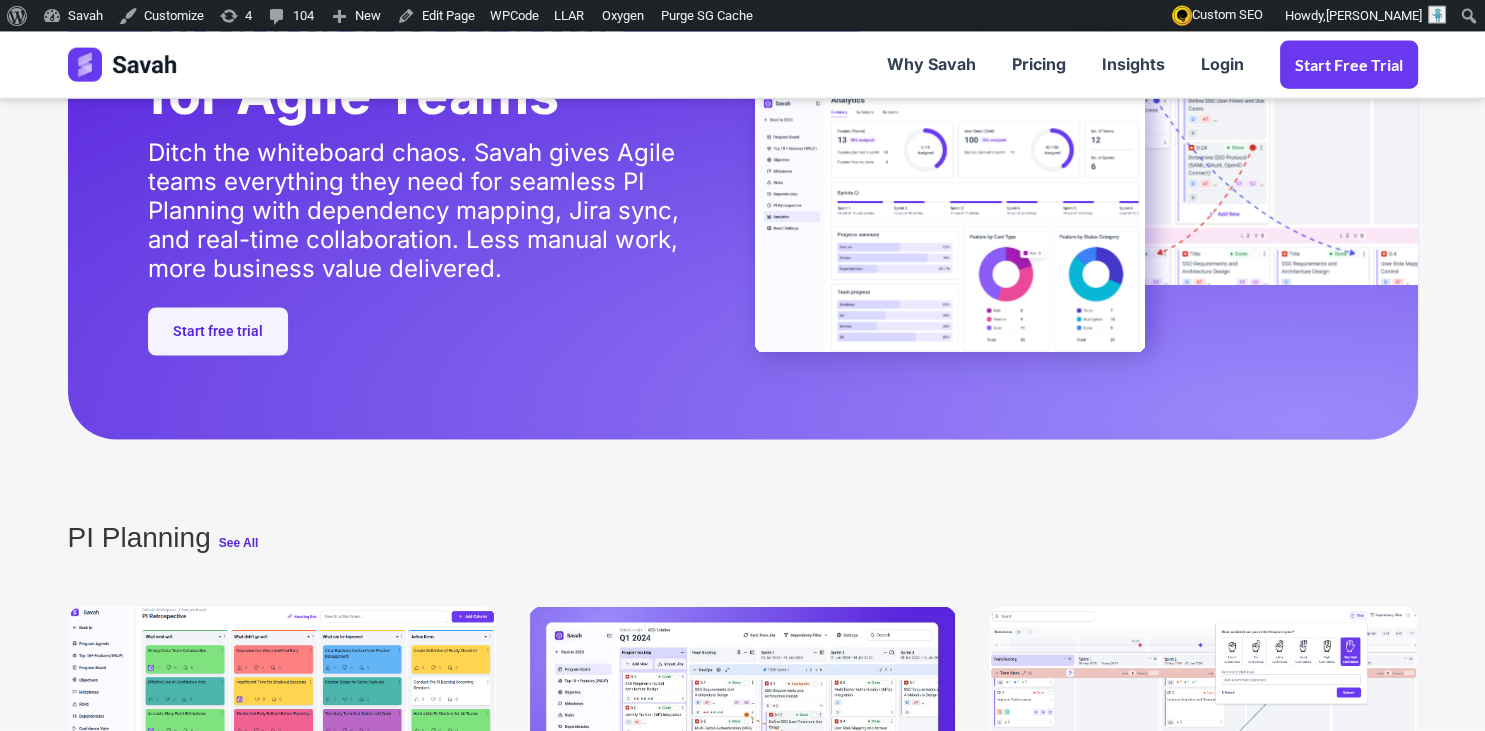 scroll, scrollTop: 3484, scrollLeft: 0, axis: vertical 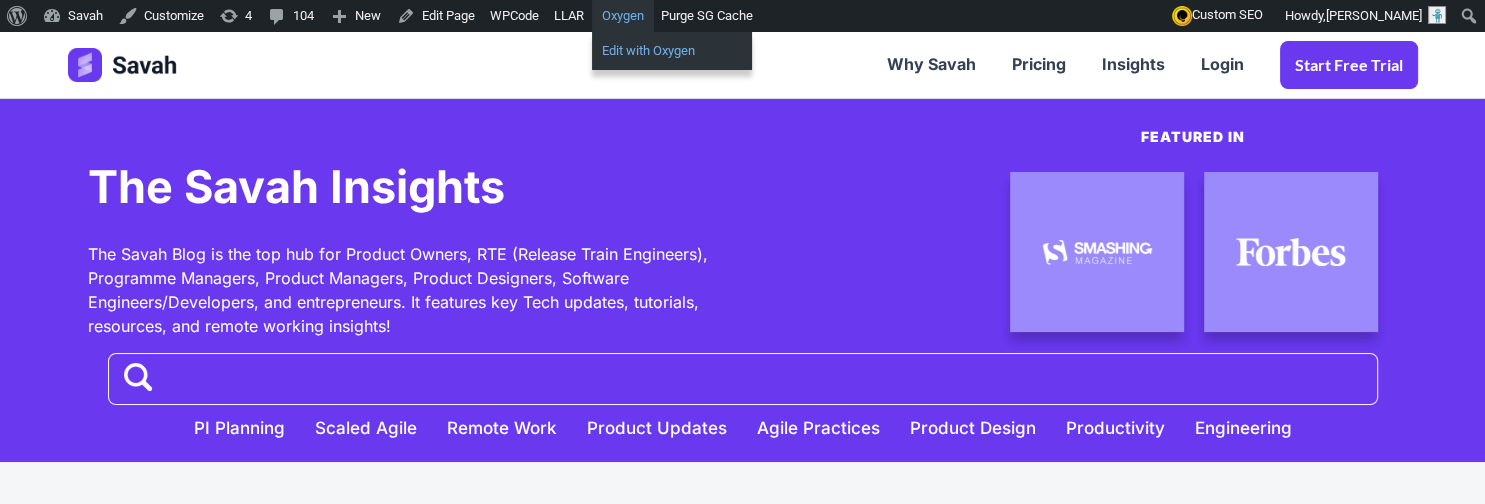 click on "Edit with Oxygen" at bounding box center [672, 51] 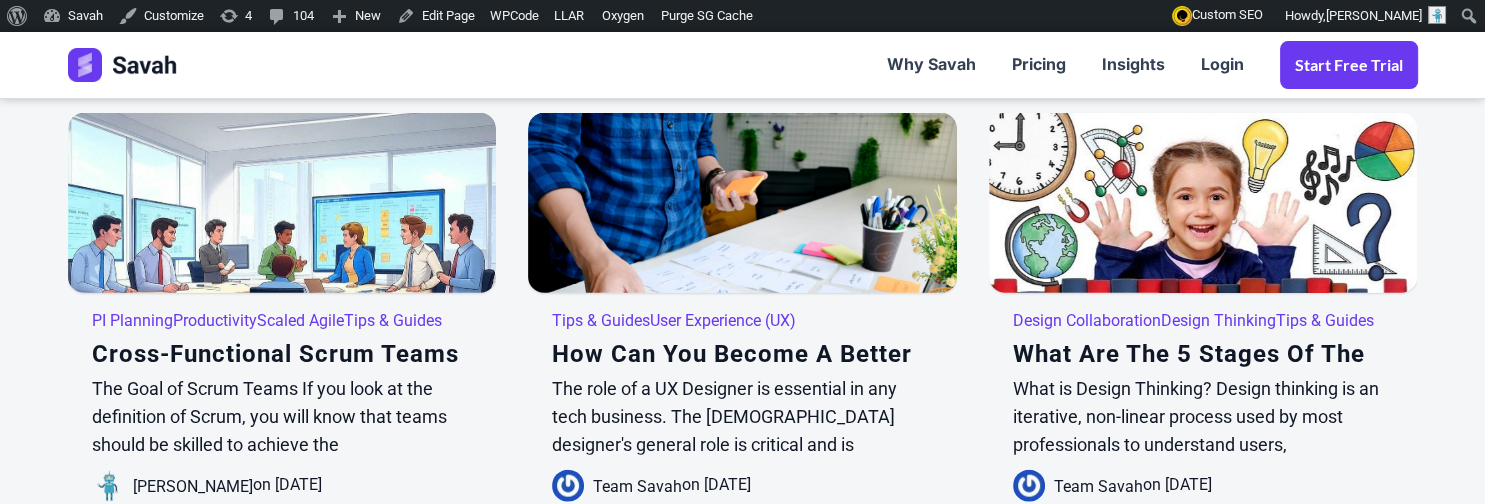 scroll, scrollTop: 4118, scrollLeft: 0, axis: vertical 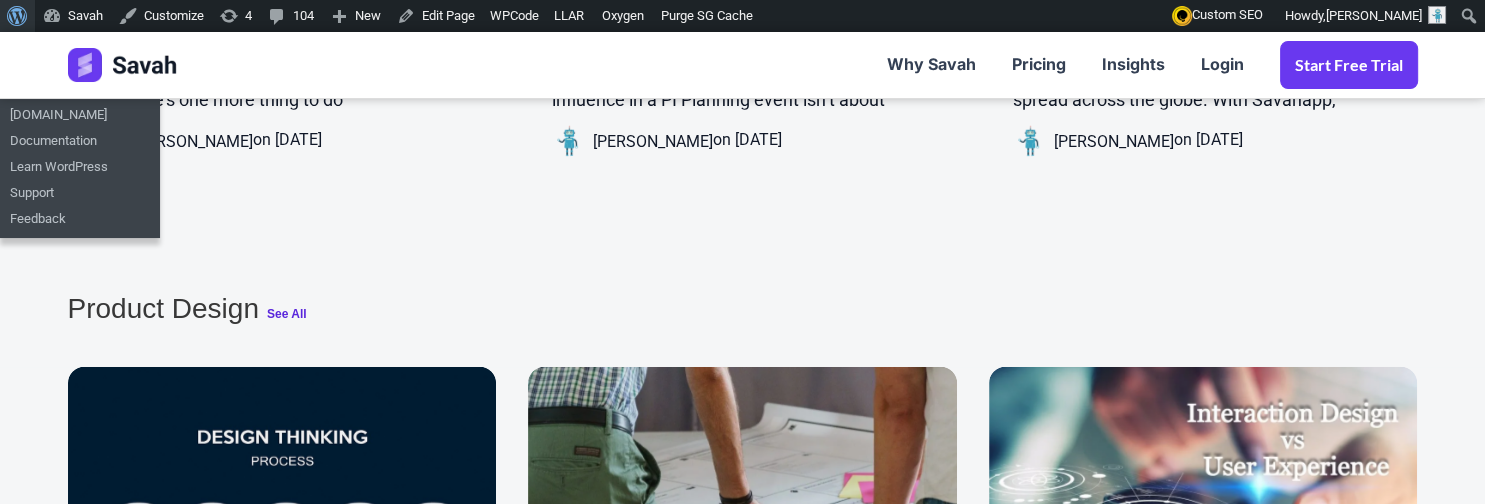 click at bounding box center (14, 14) 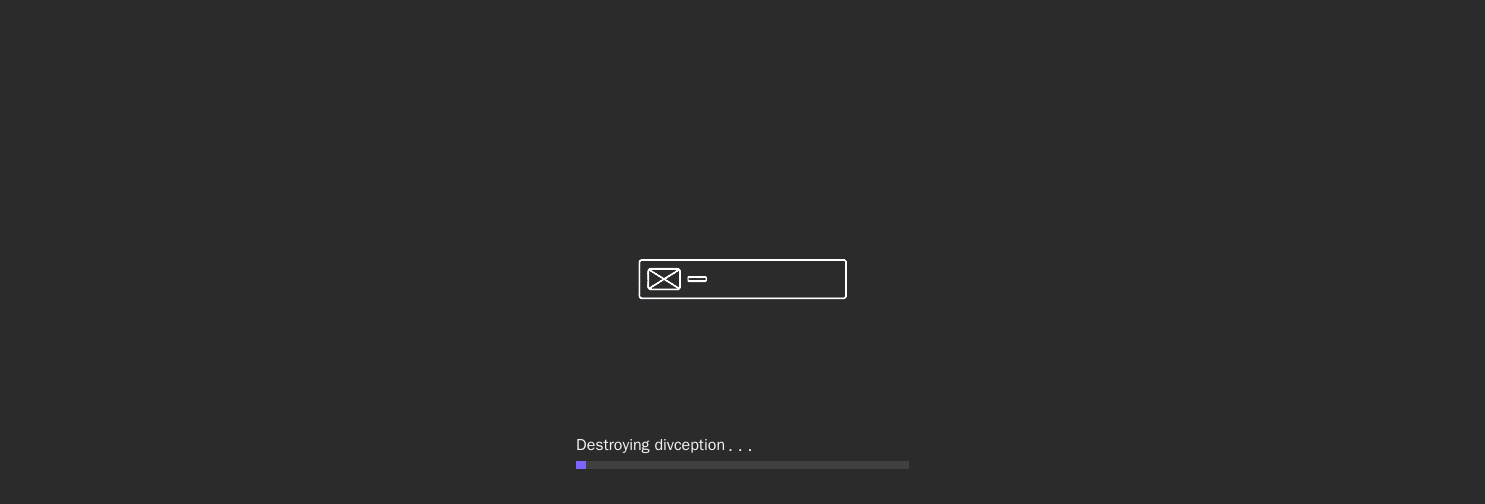 scroll, scrollTop: 0, scrollLeft: 0, axis: both 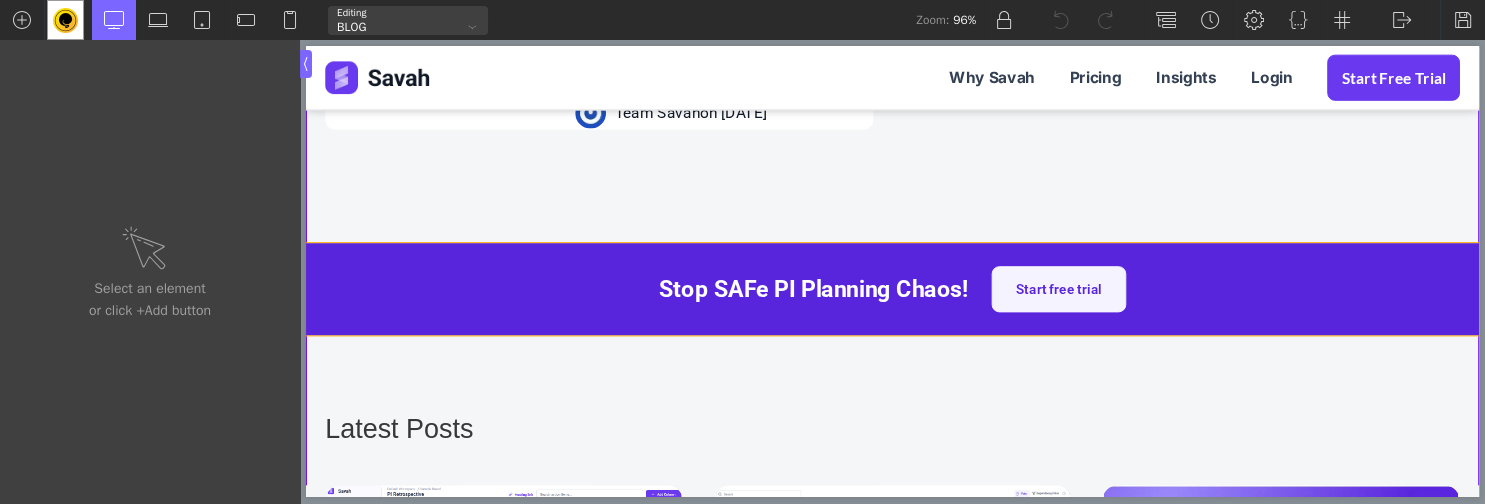 click on "Stop SAFe PI Planning Chaos! Start free trial" at bounding box center [916, 299] 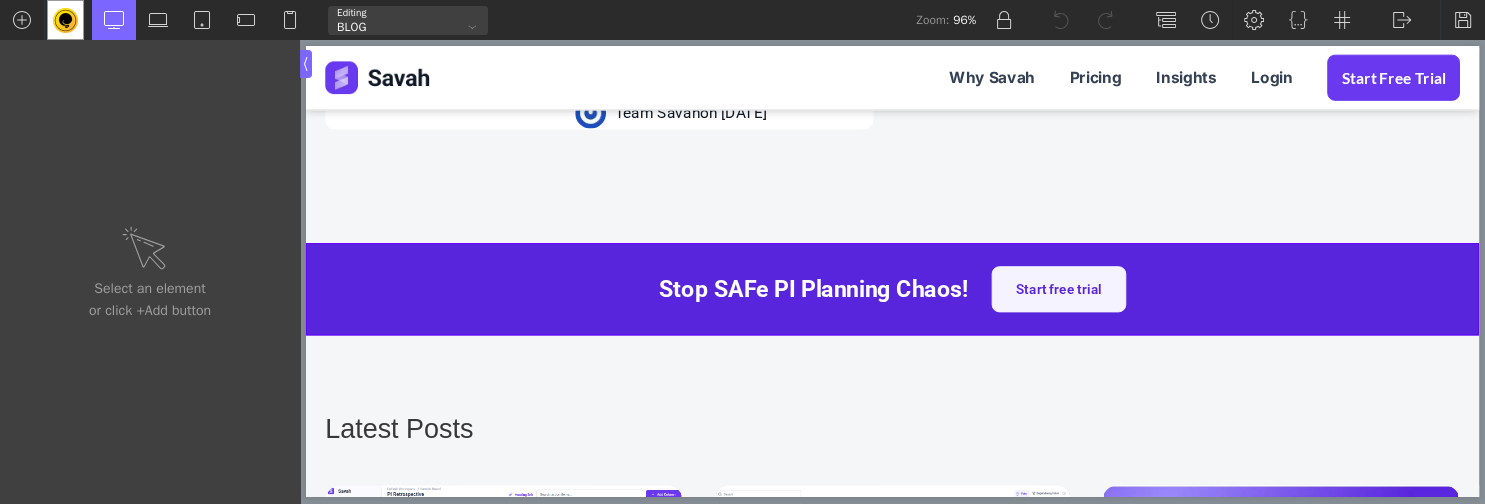 type on "section-125-36" 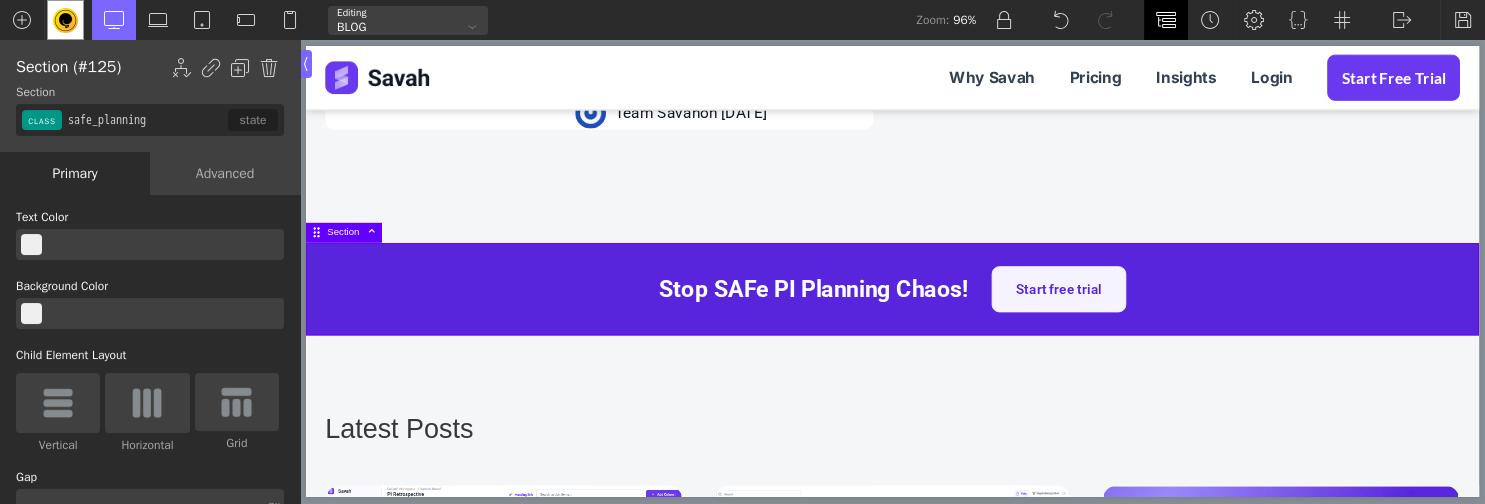 click at bounding box center (1166, 20) 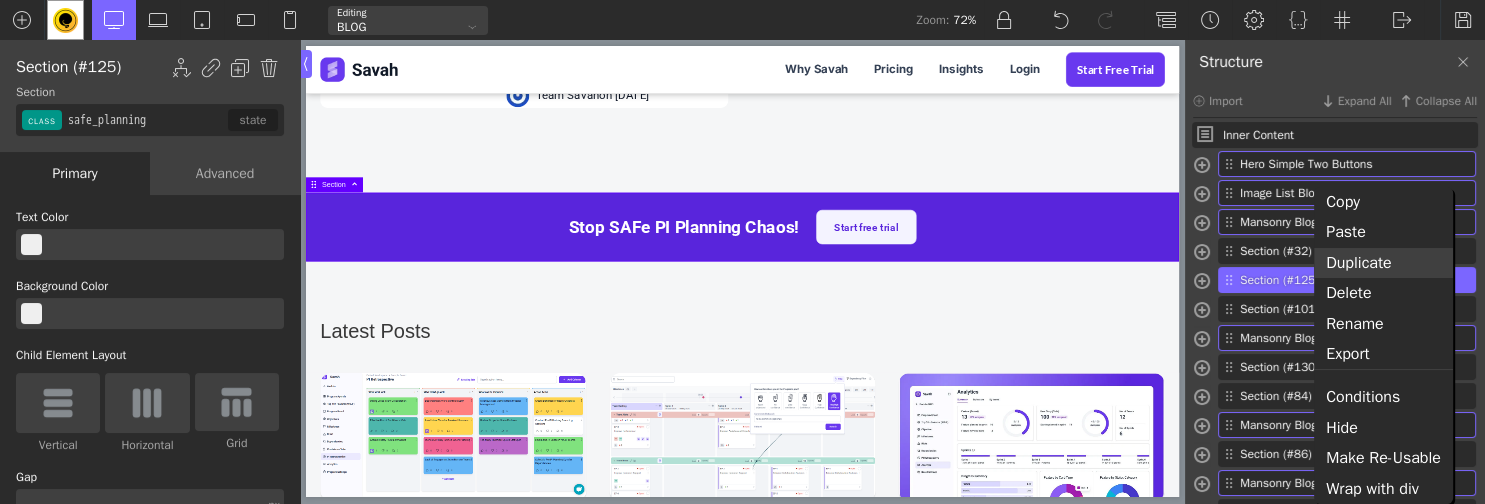 click on "Duplicate" at bounding box center [1383, 263] 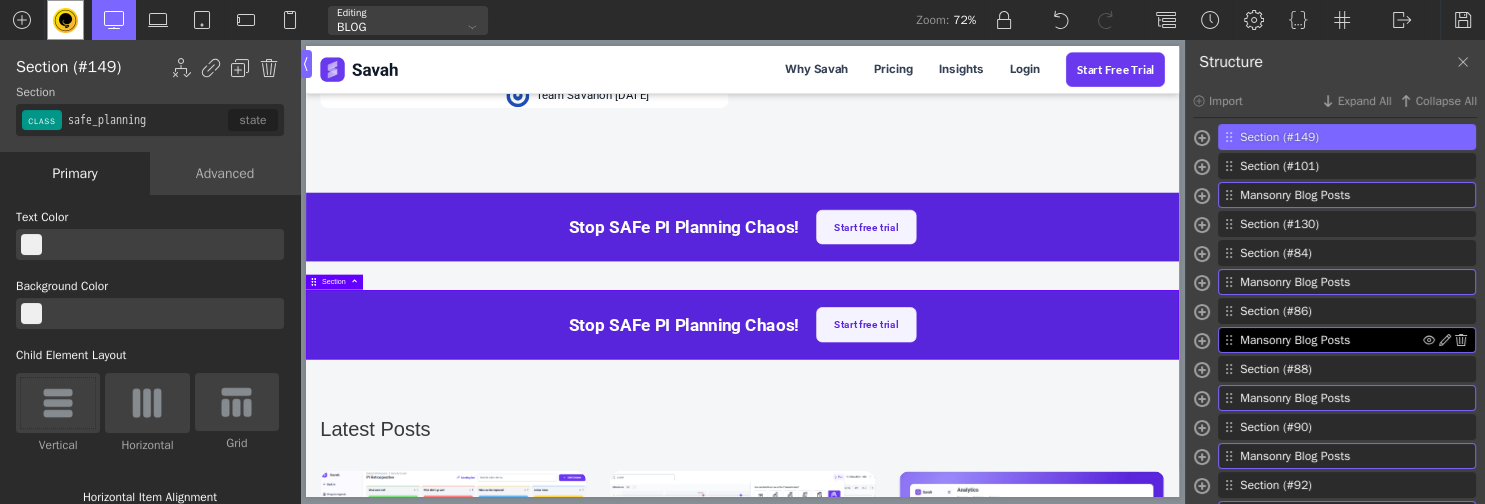 scroll, scrollTop: 195, scrollLeft: 0, axis: vertical 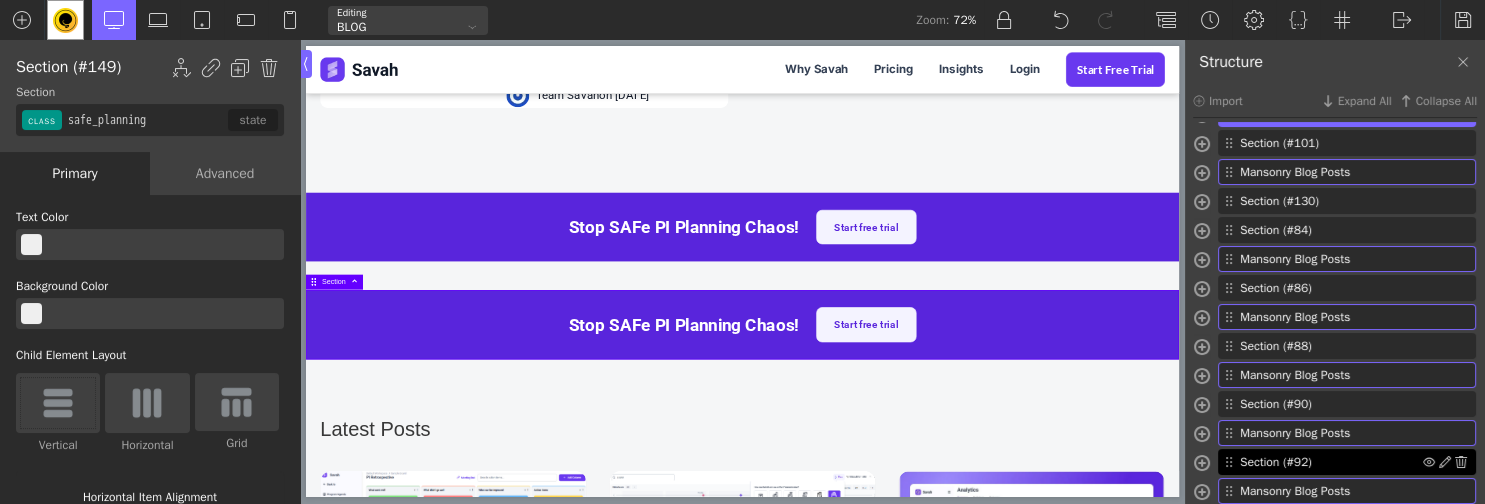 click on "Section (#92)" at bounding box center [1331, 462] 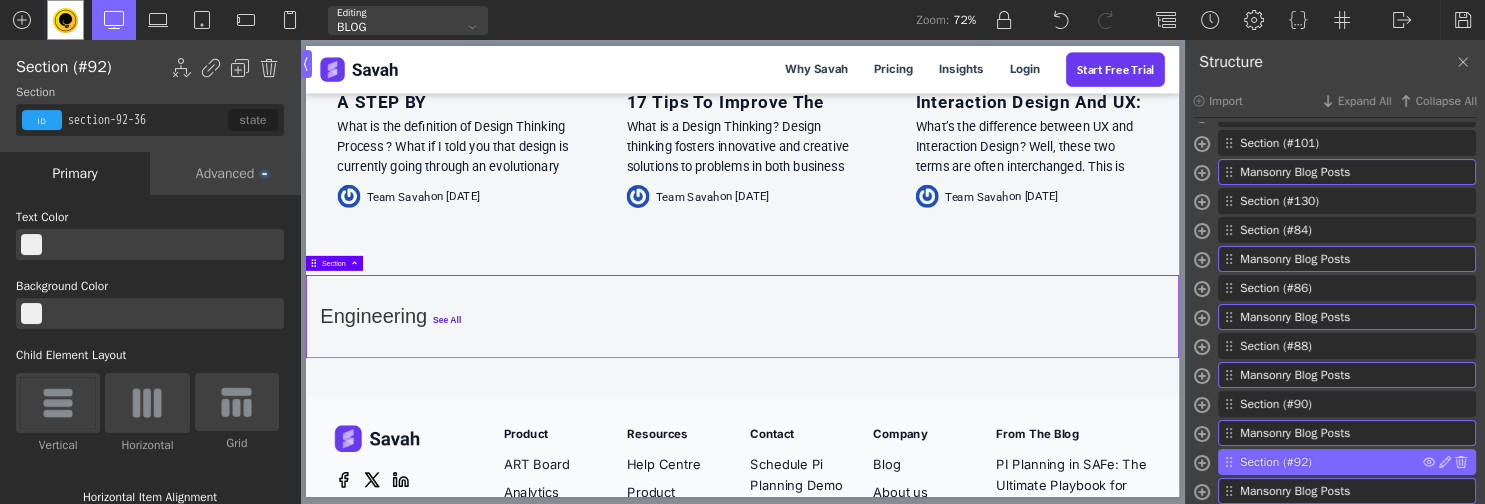 scroll, scrollTop: 6551, scrollLeft: 0, axis: vertical 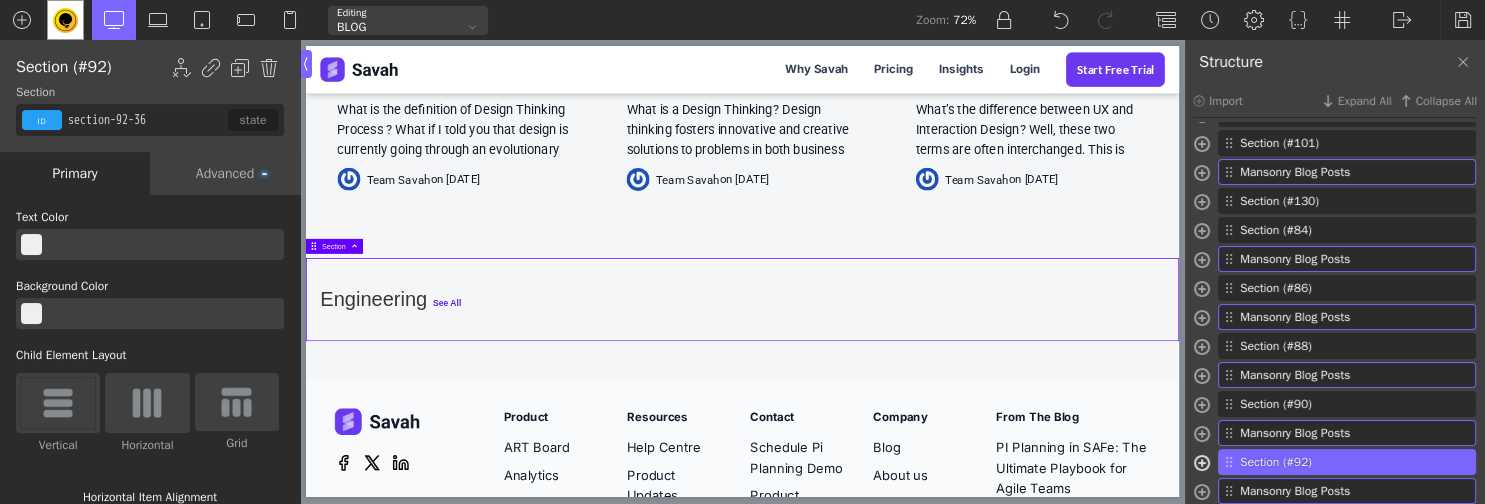 click at bounding box center [1202, 465] 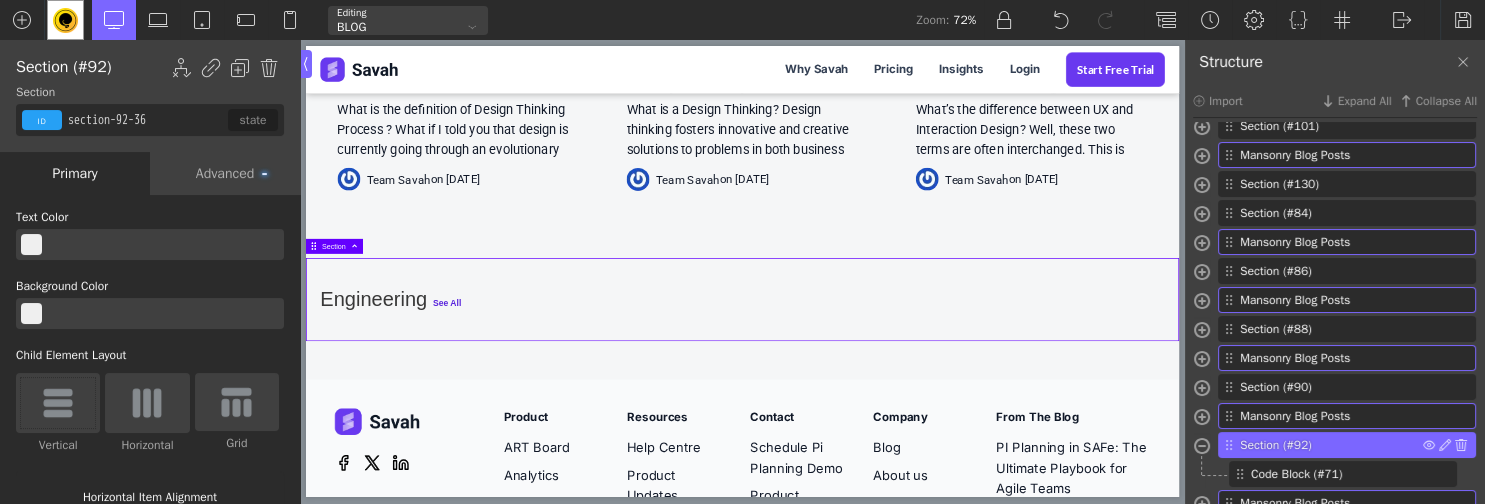 scroll, scrollTop: 224, scrollLeft: 0, axis: vertical 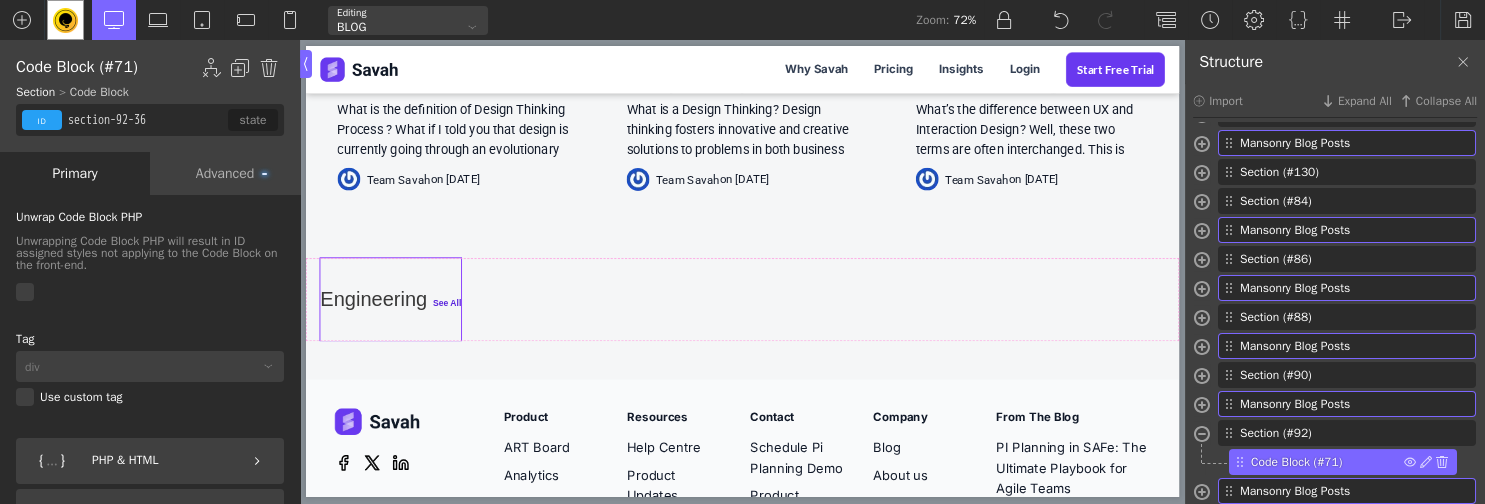 click on "Code Block (#71)" at bounding box center (1327, 462) 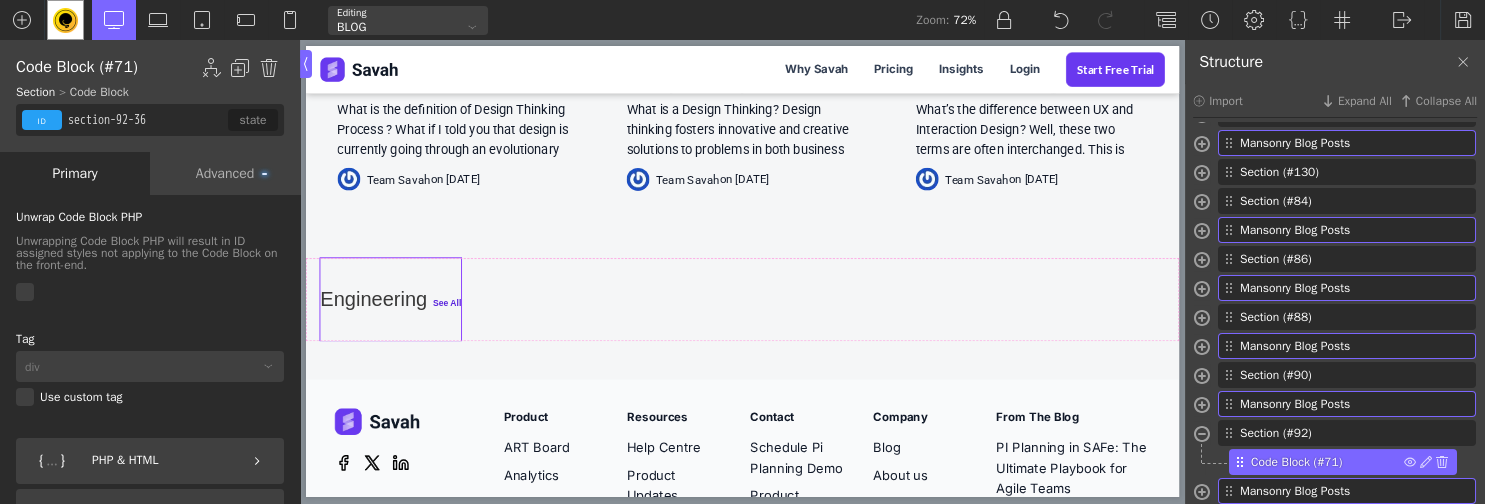 type on "code_block-71-36" 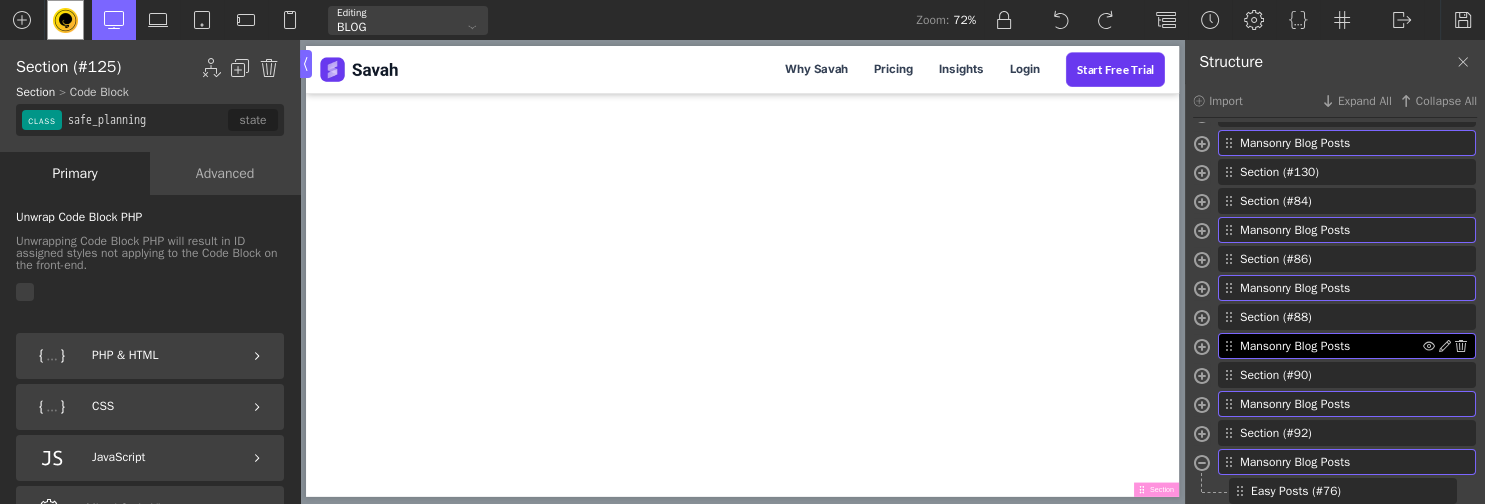 scroll, scrollTop: 195, scrollLeft: 0, axis: vertical 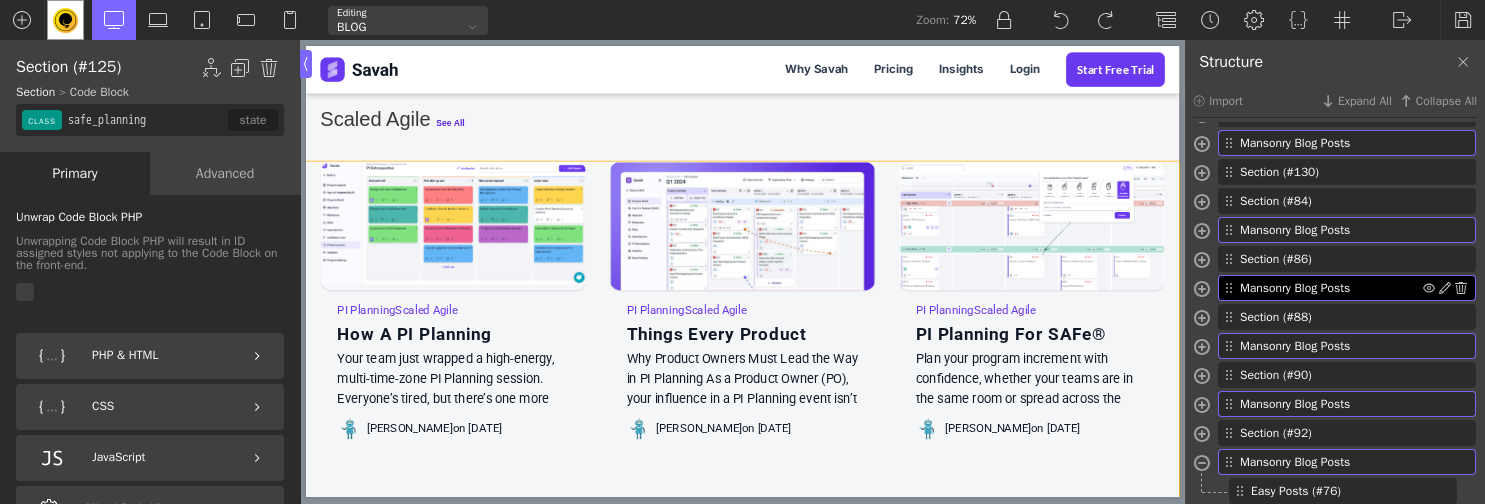 type on "false" 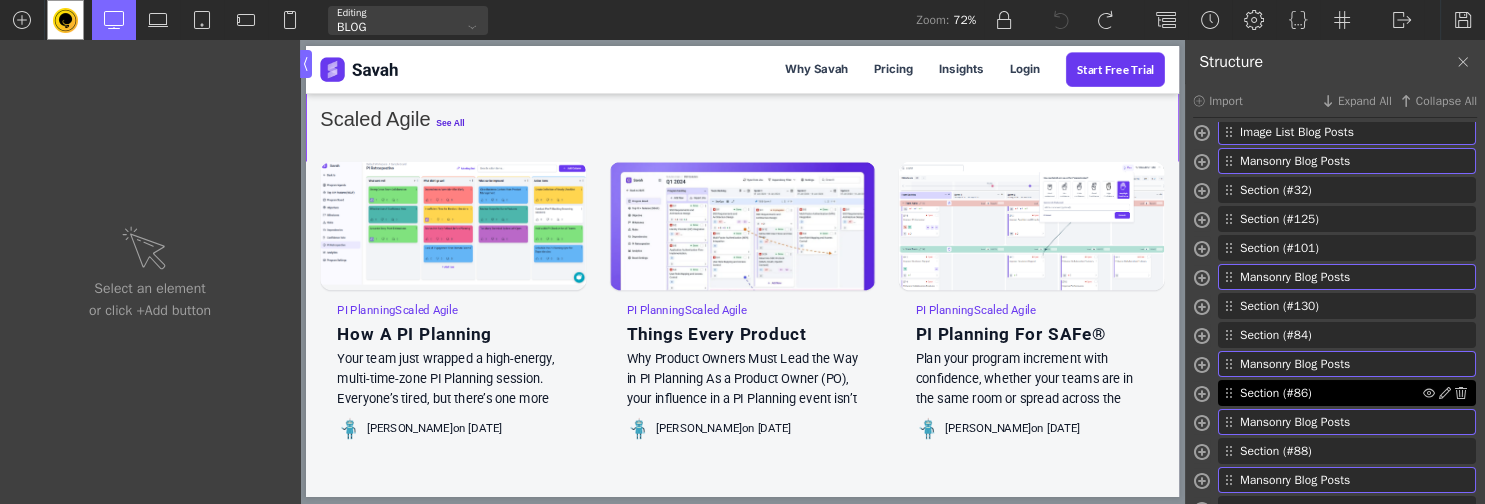 scroll, scrollTop: 0, scrollLeft: 0, axis: both 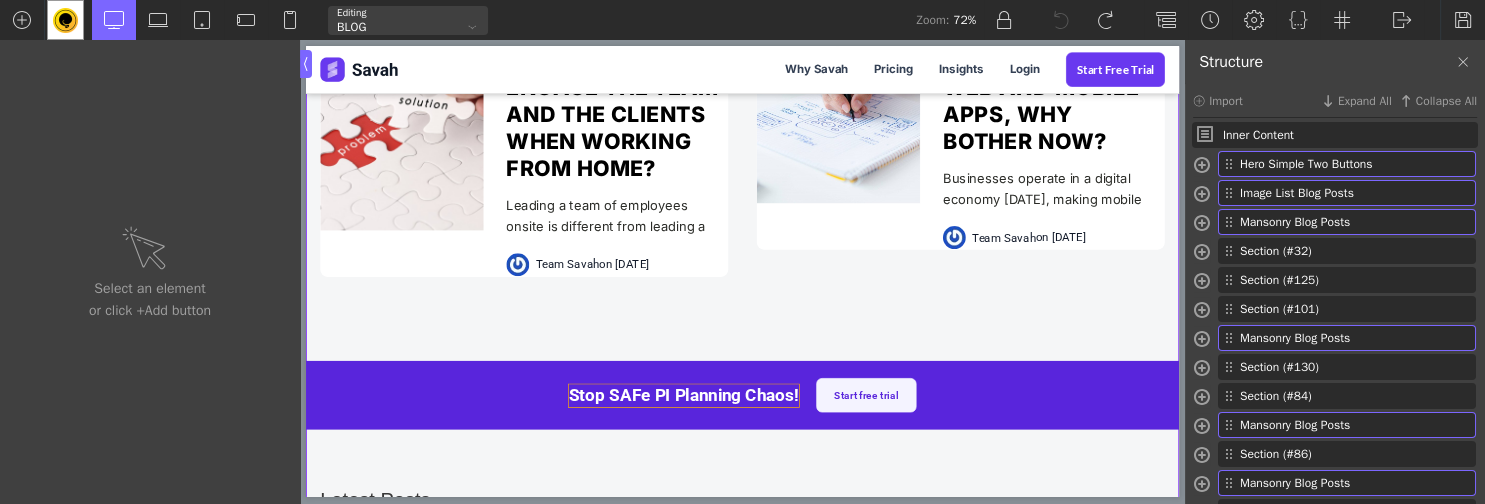 click on "Stop SAFe PI Planning Chaos!" at bounding box center (834, 534) 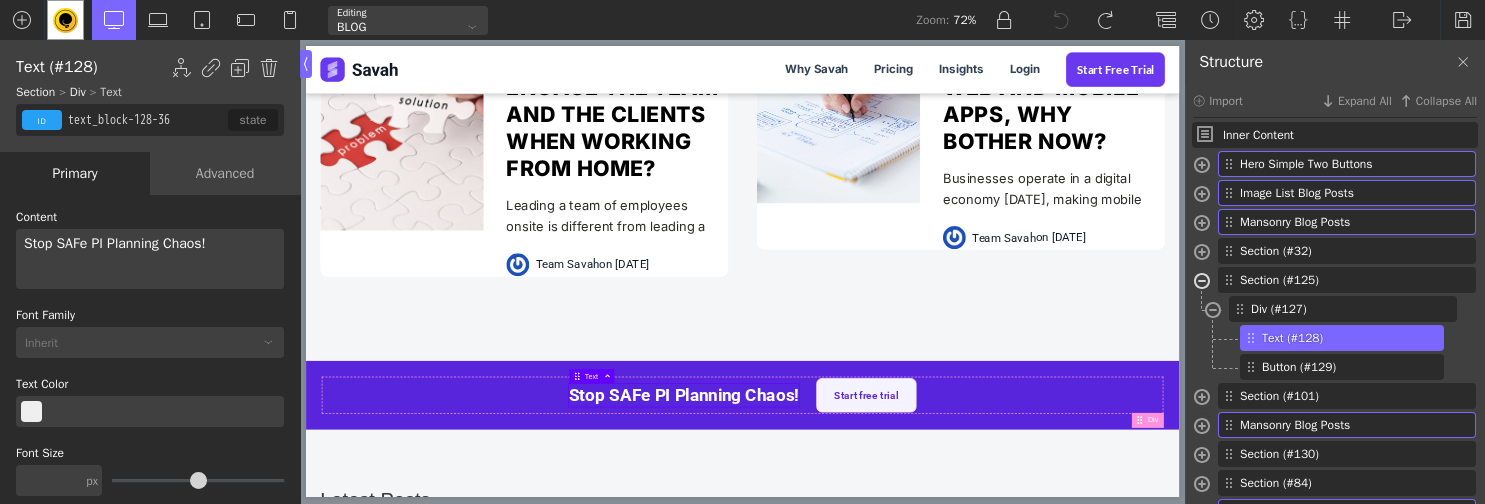 click at bounding box center (1202, 283) 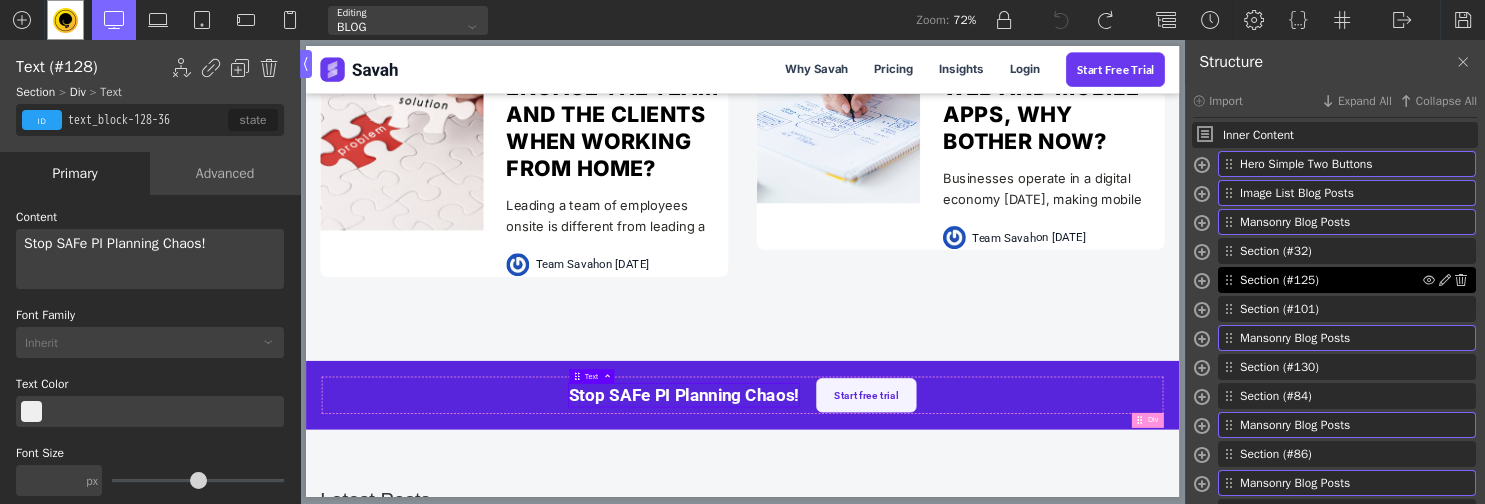 click on "Section (#125)" at bounding box center (1331, 280) 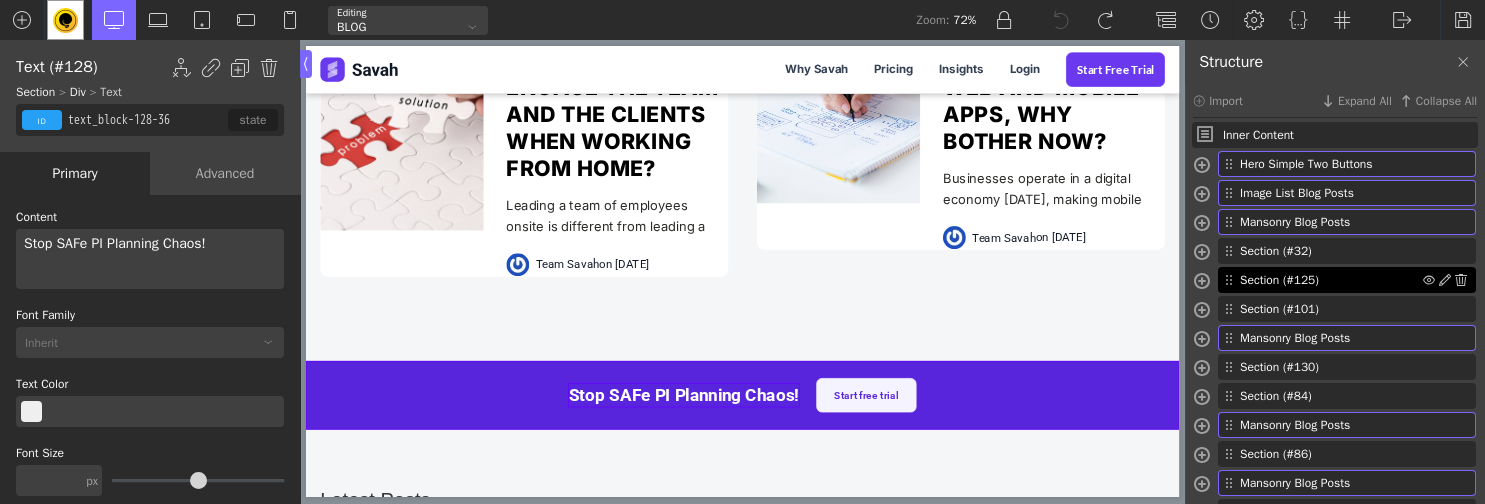 type on "section-125-36" 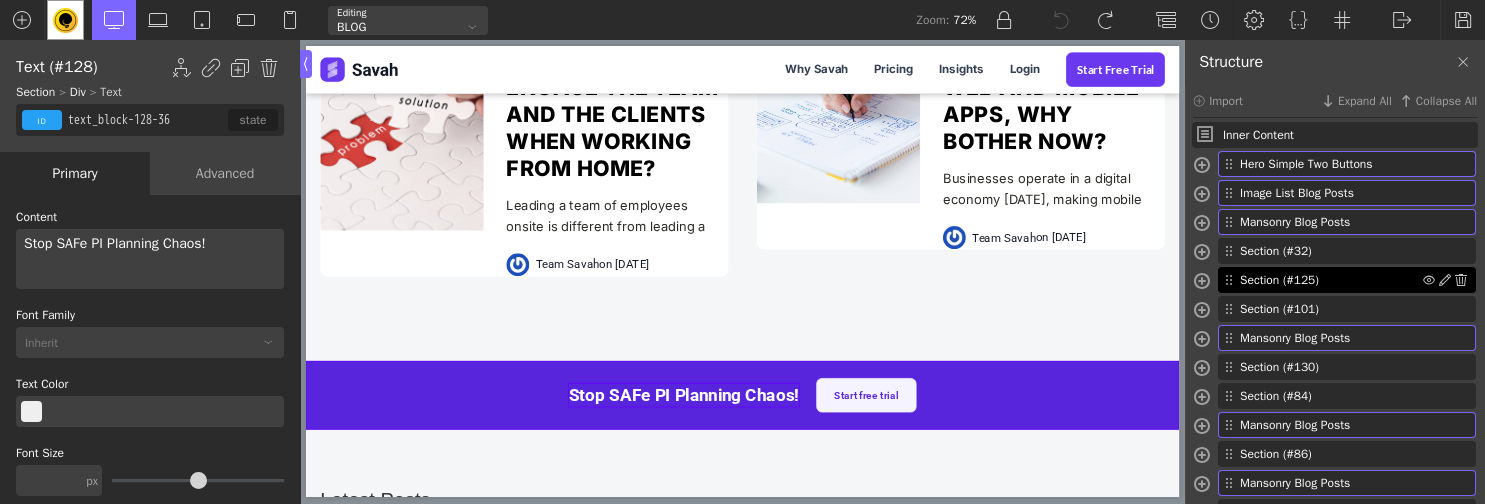 type on "safe_planning" 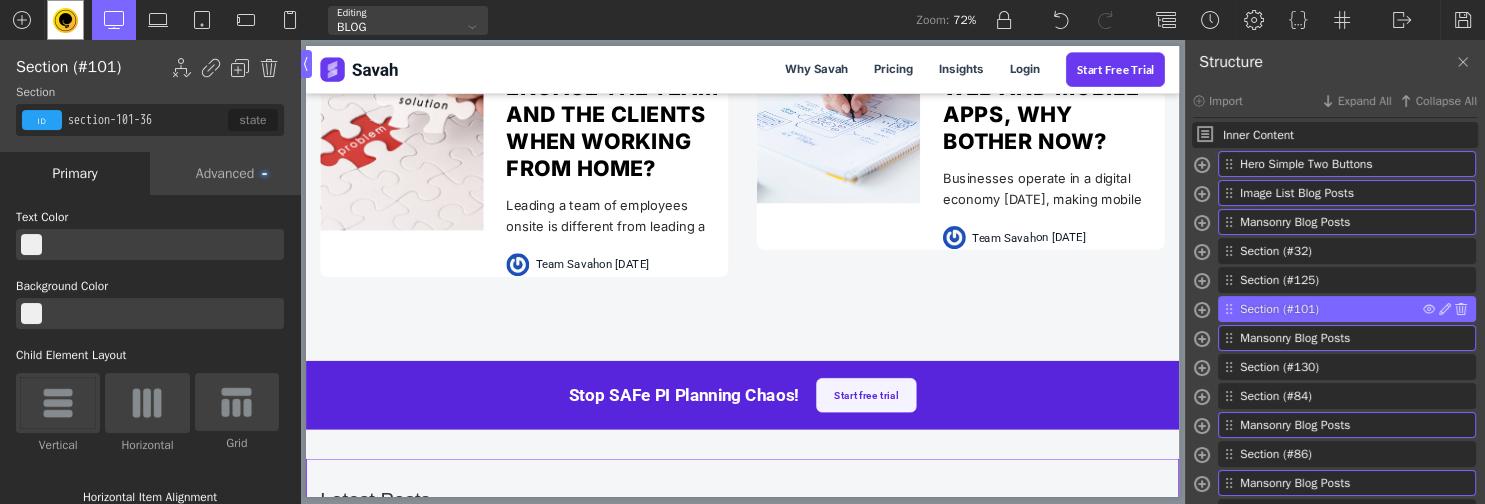 click on "Section (#101)" at bounding box center [1331, 309] 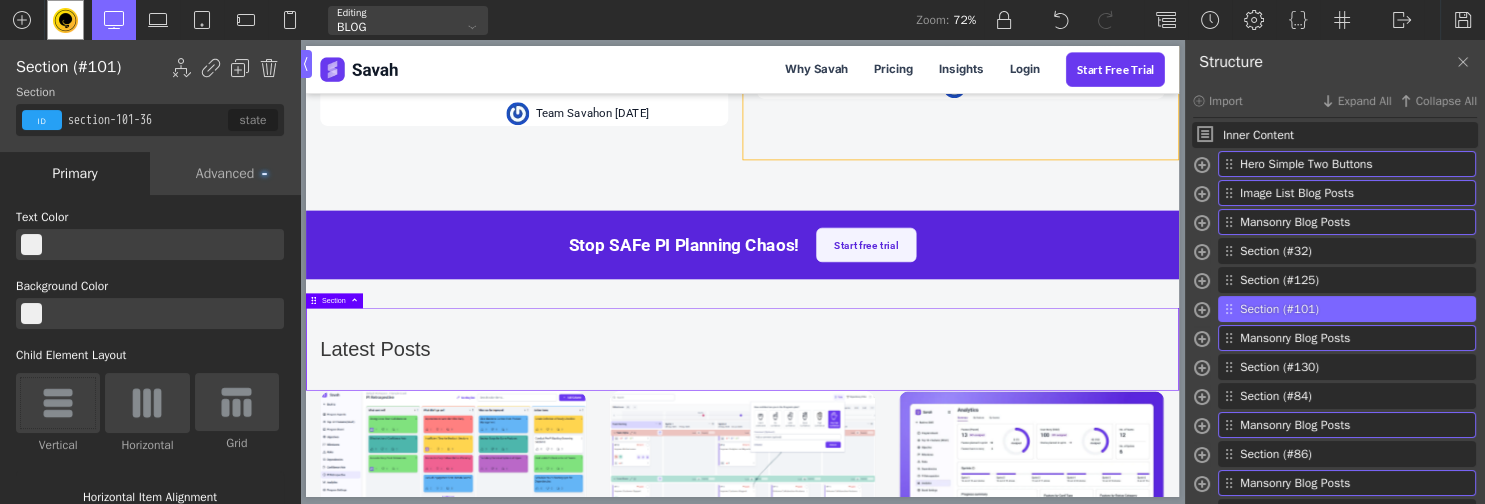 scroll, scrollTop: 2299, scrollLeft: 0, axis: vertical 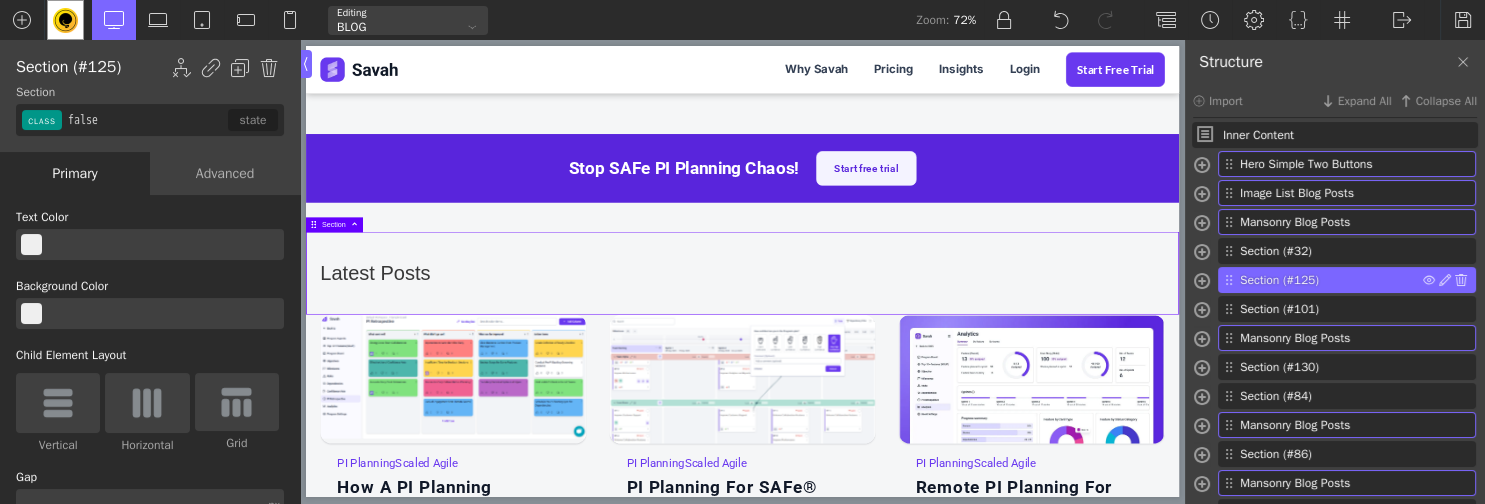 click on "Section (#125)" at bounding box center [1331, 280] 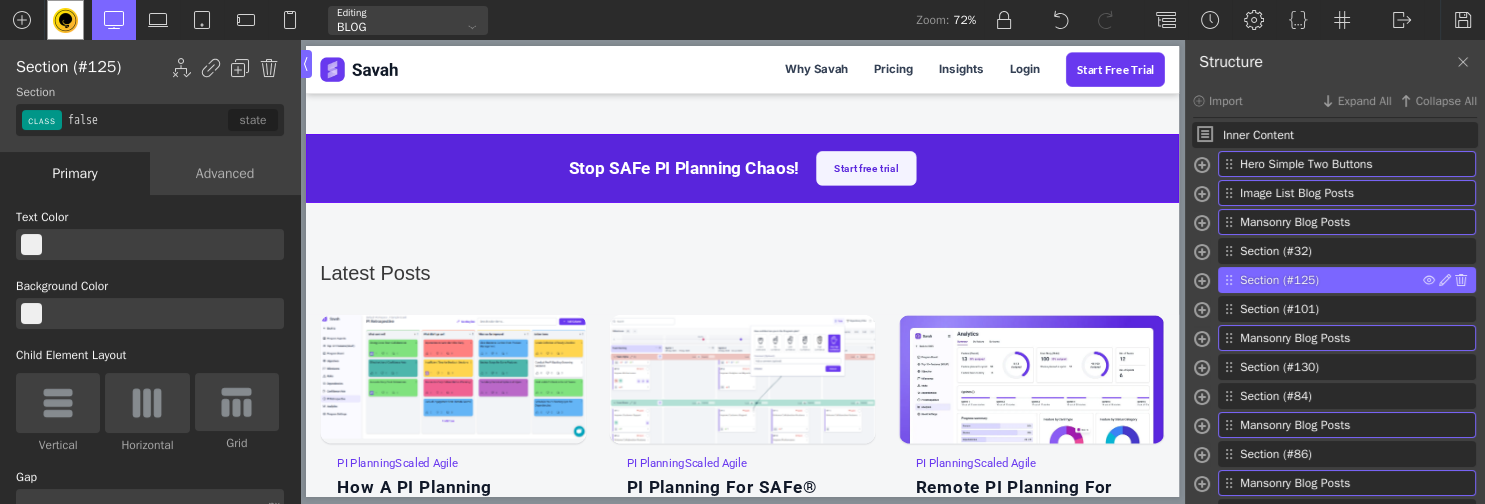 type on "section-125-36" 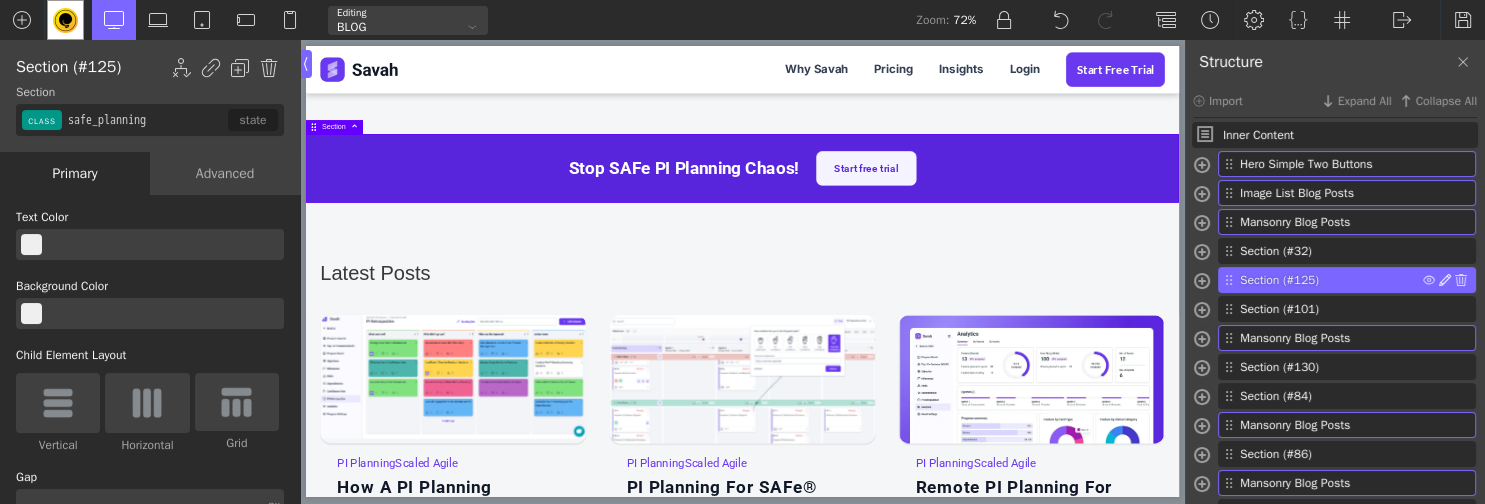 click at bounding box center [1445, 280] 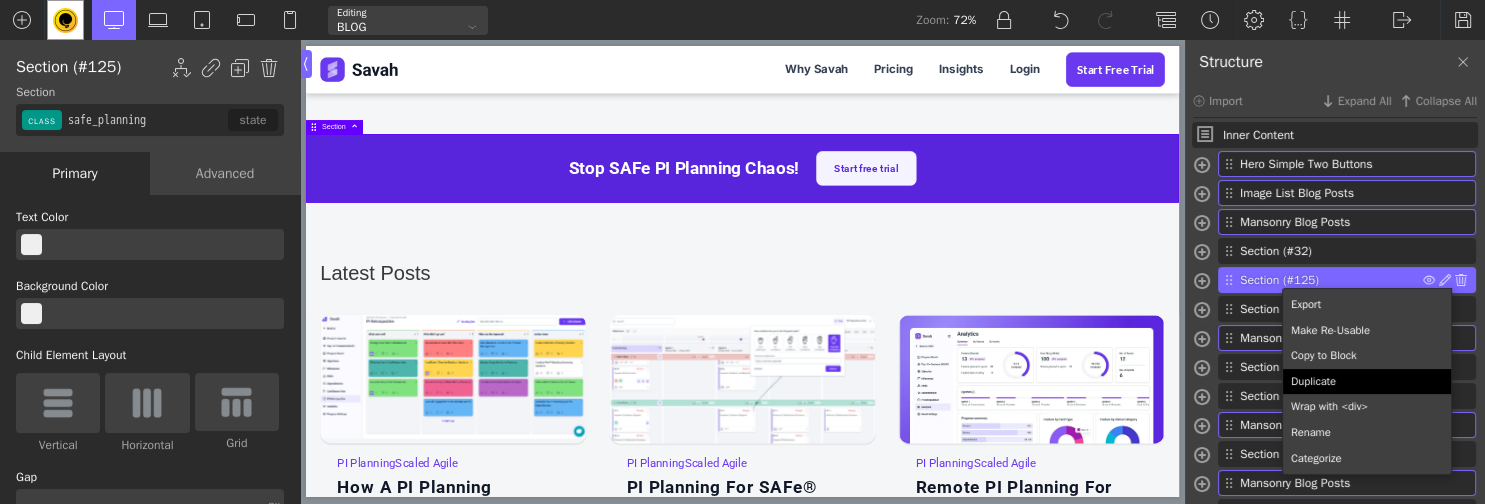 click on "Duplicate" at bounding box center [1313, 381] 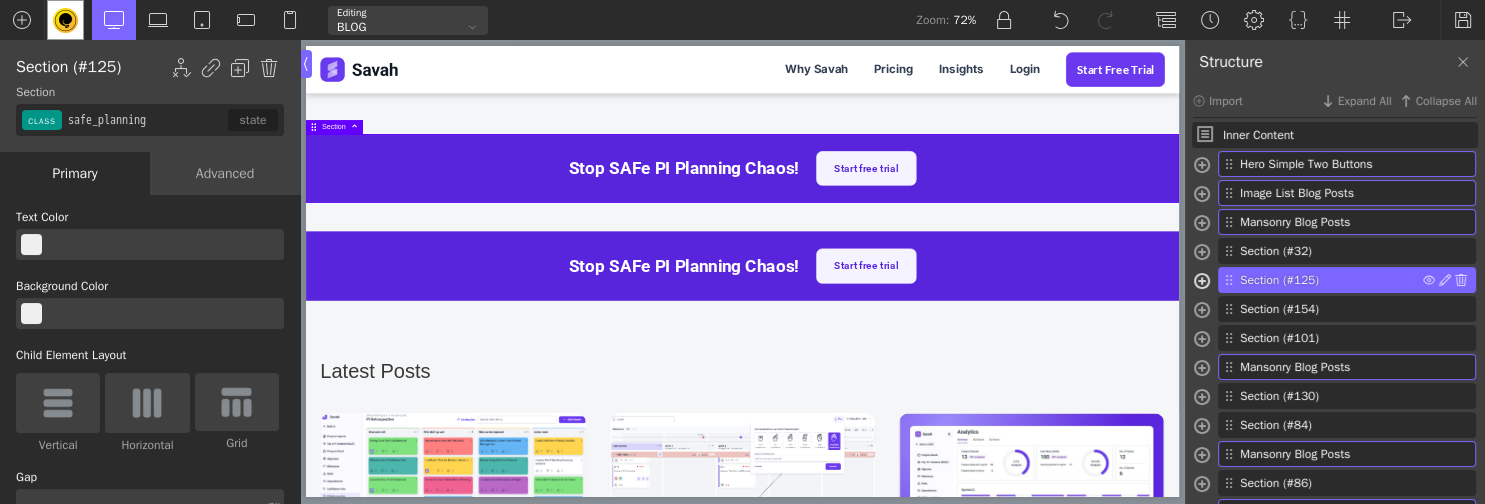 click at bounding box center (1202, 283) 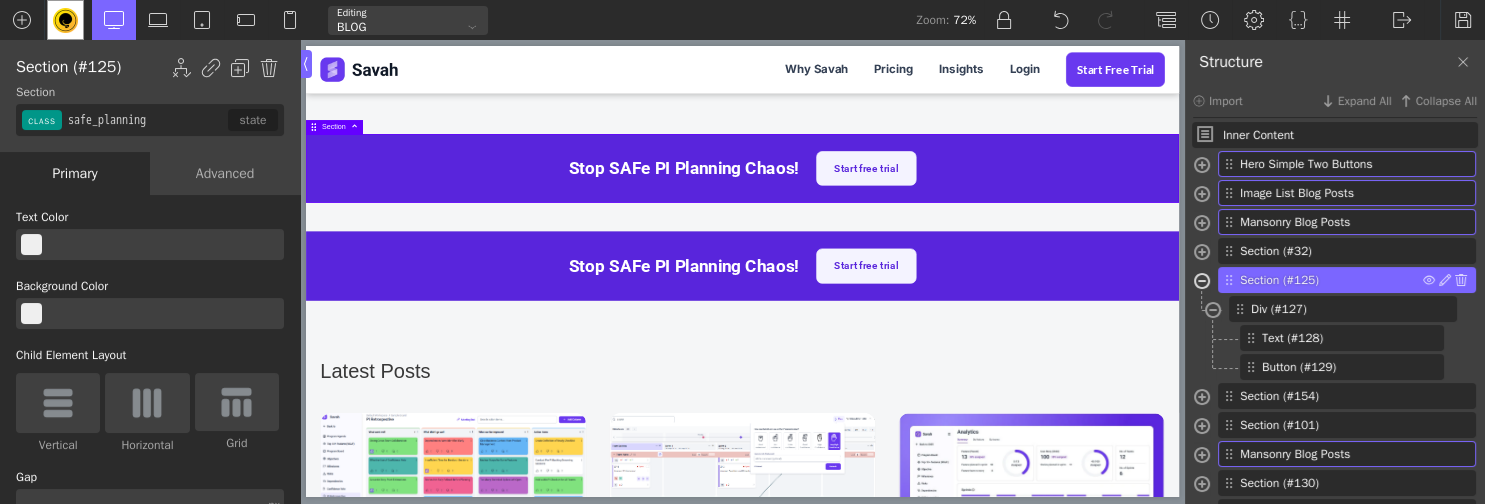 click at bounding box center [1202, 283] 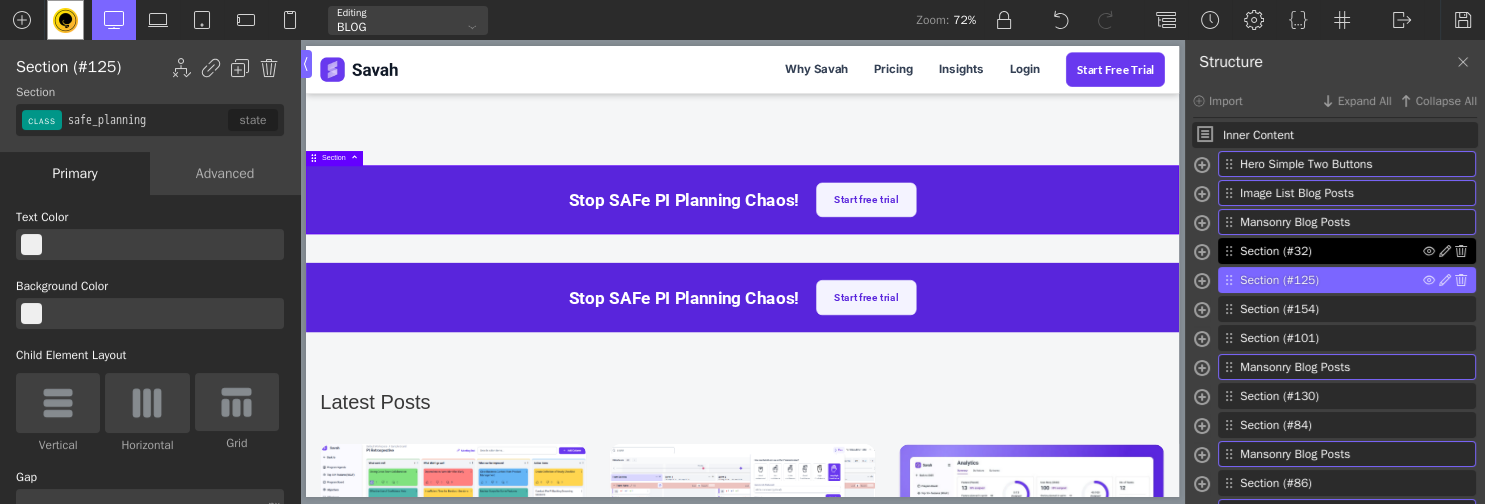 type on "section-32-36" 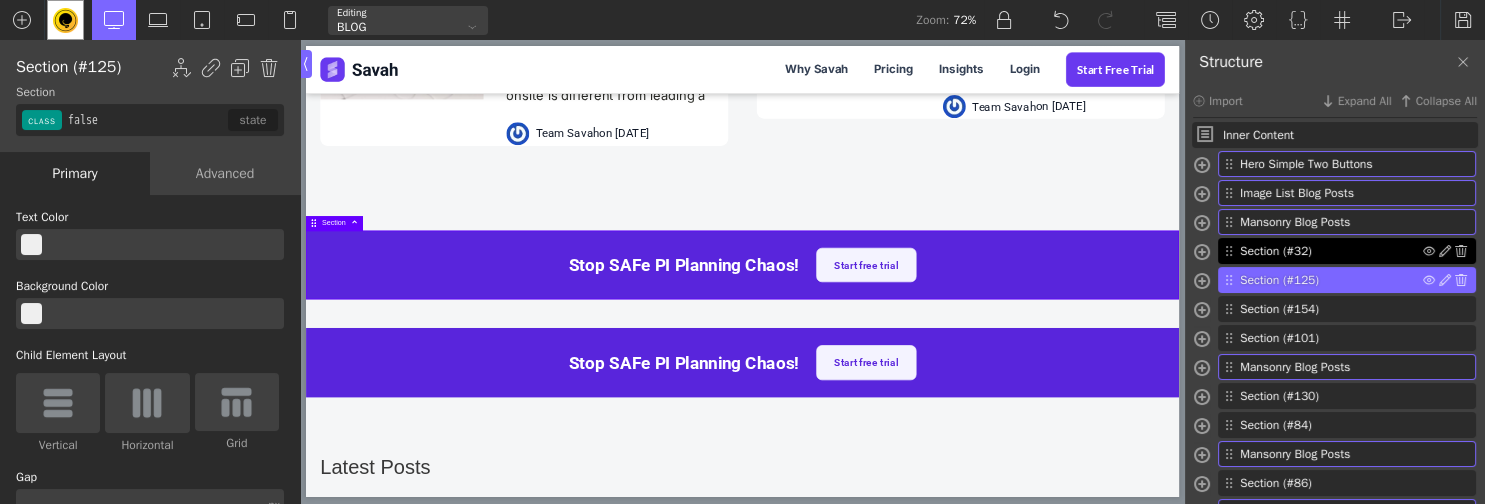 click on "Section (#32)" at bounding box center [1331, 251] 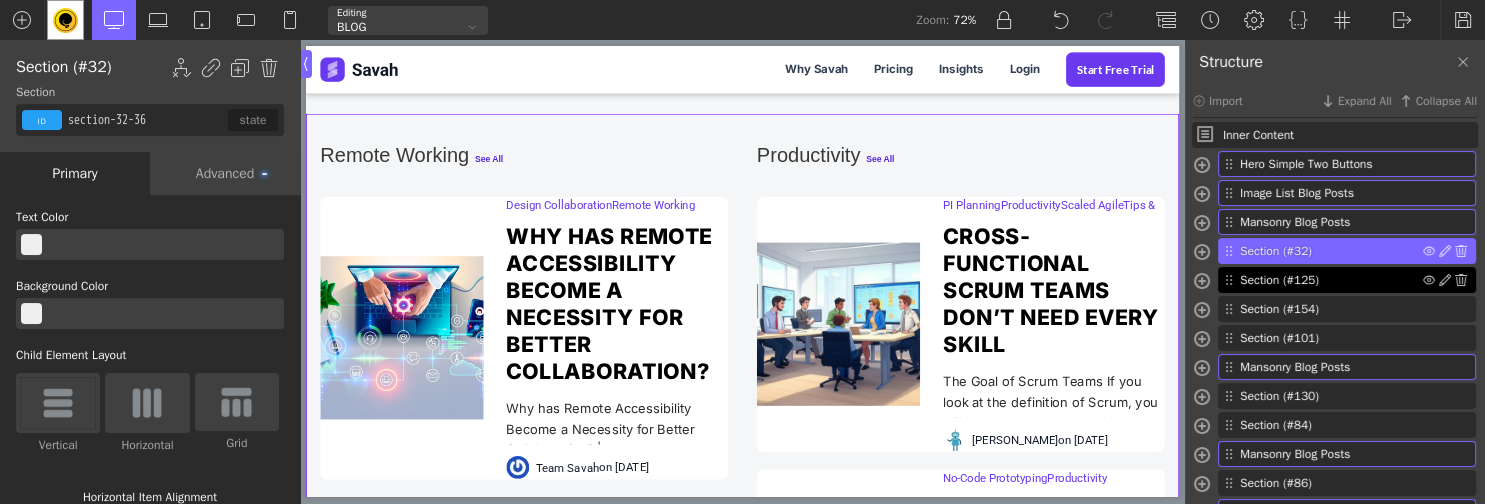 scroll, scrollTop: 1309, scrollLeft: 0, axis: vertical 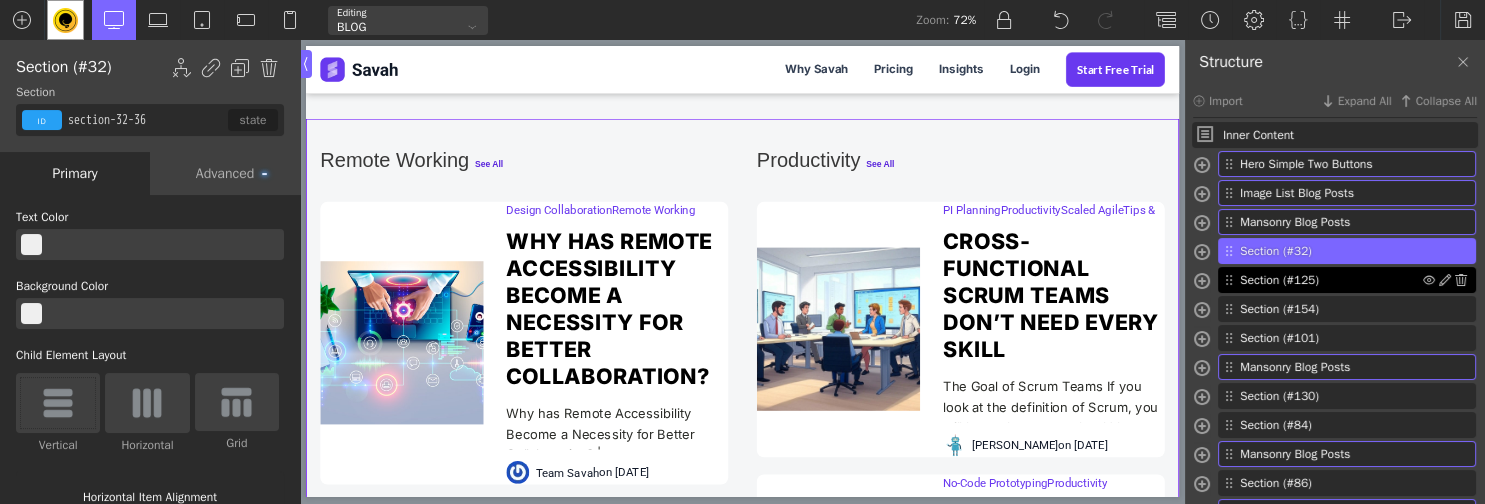 click on "Section (#125)" at bounding box center [1331, 280] 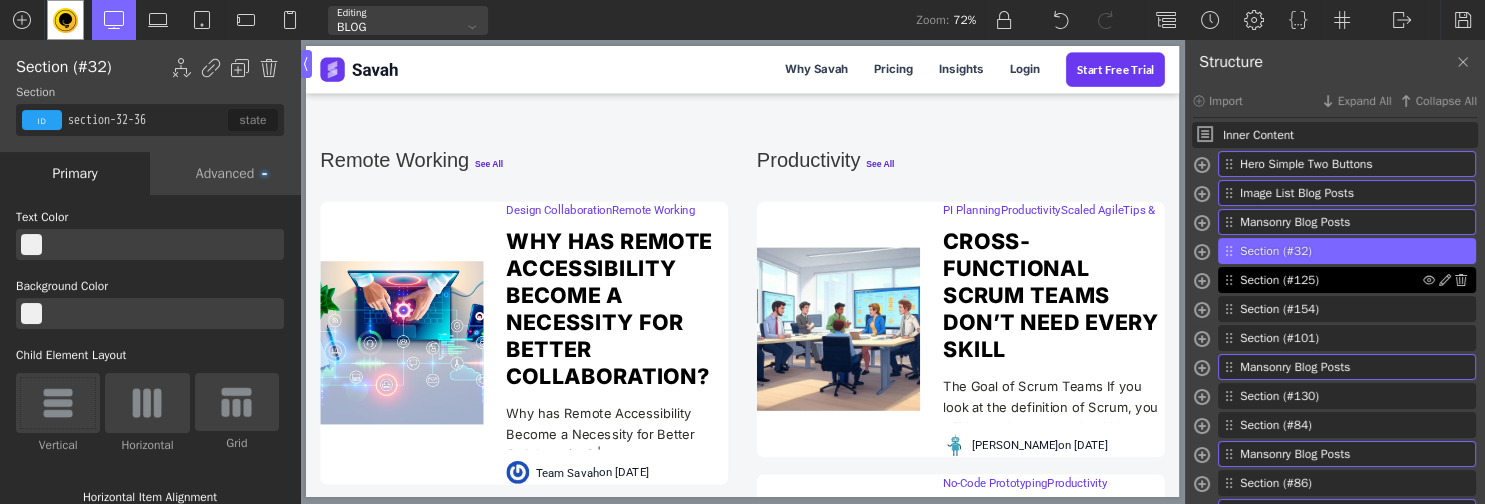type on "safe_planning" 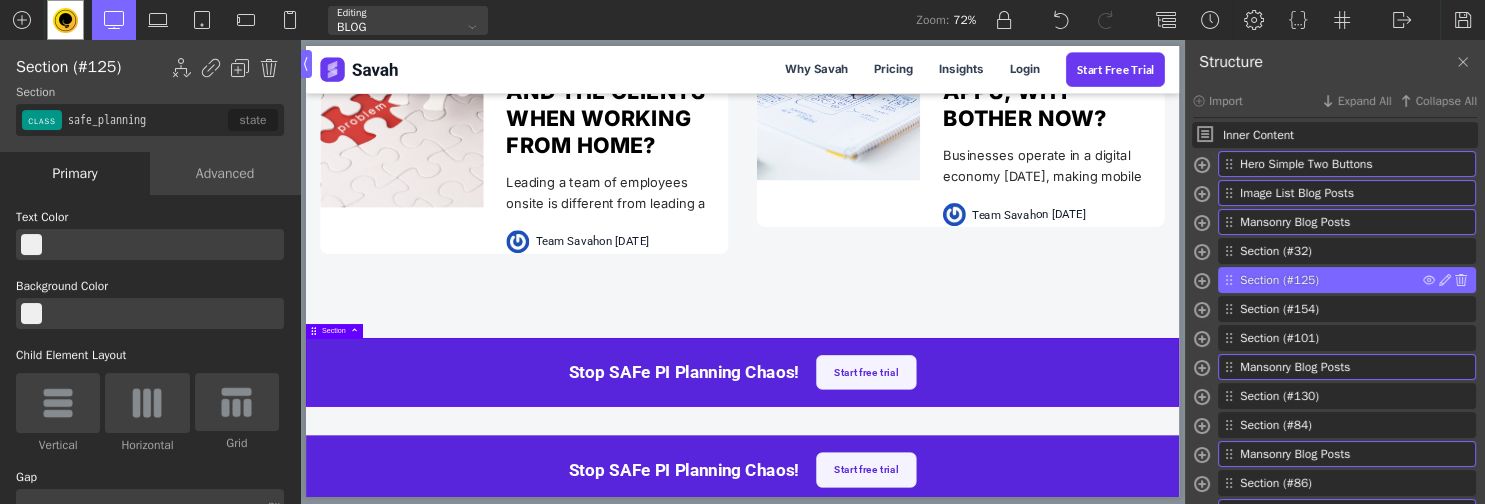 scroll, scrollTop: 2111, scrollLeft: 0, axis: vertical 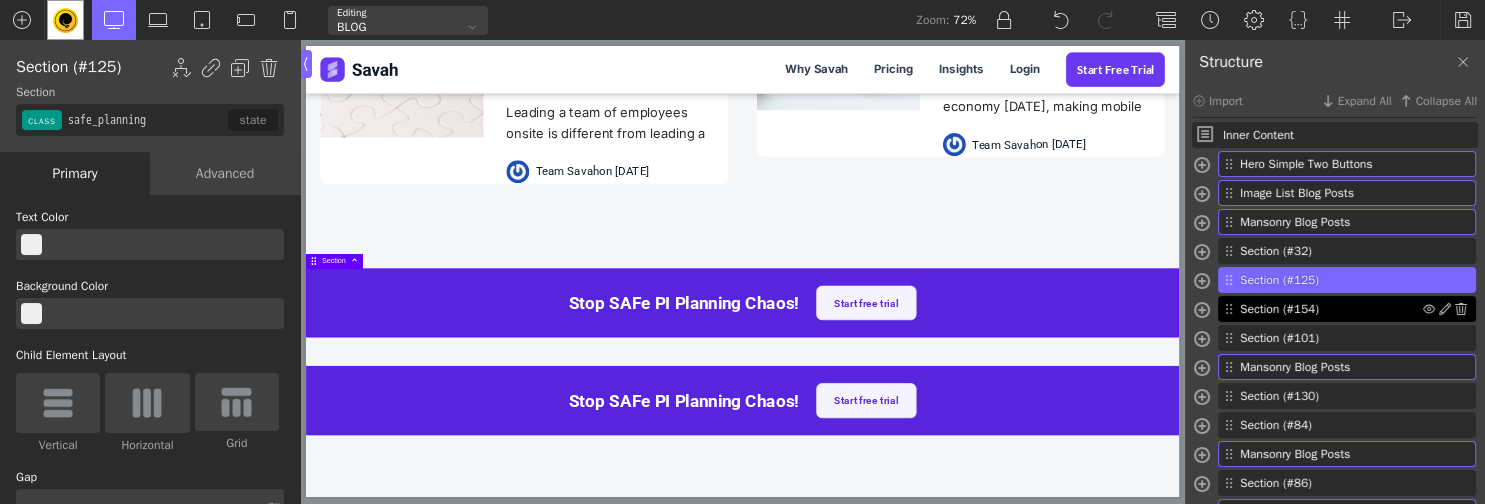 click on "Section (#154)" at bounding box center (1331, 309) 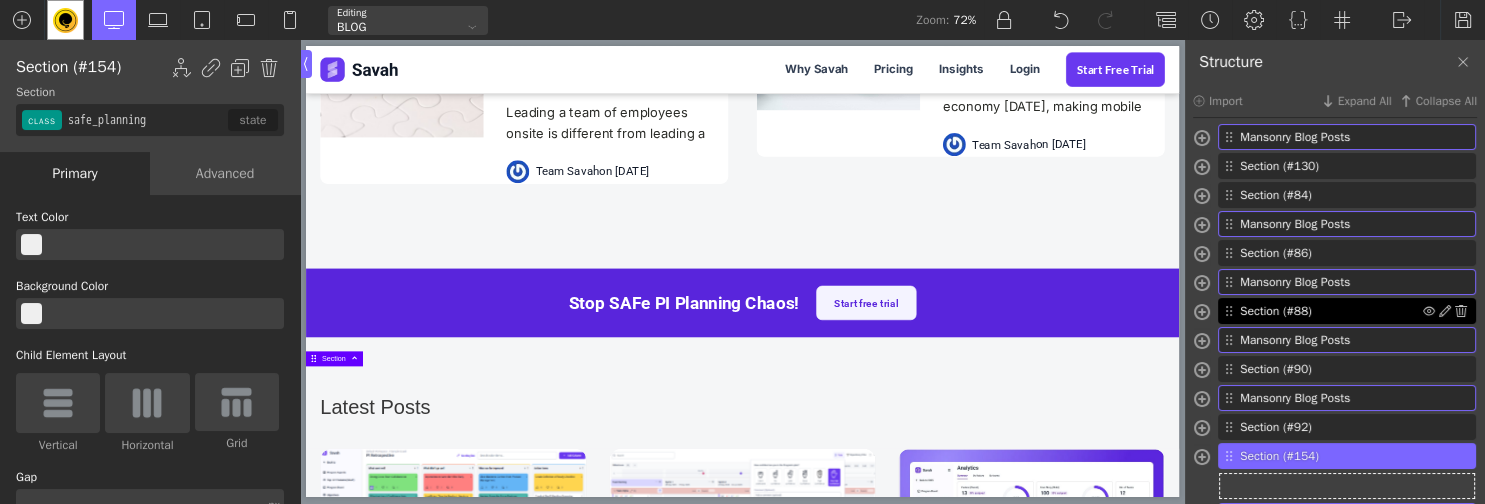 scroll, scrollTop: 195, scrollLeft: 0, axis: vertical 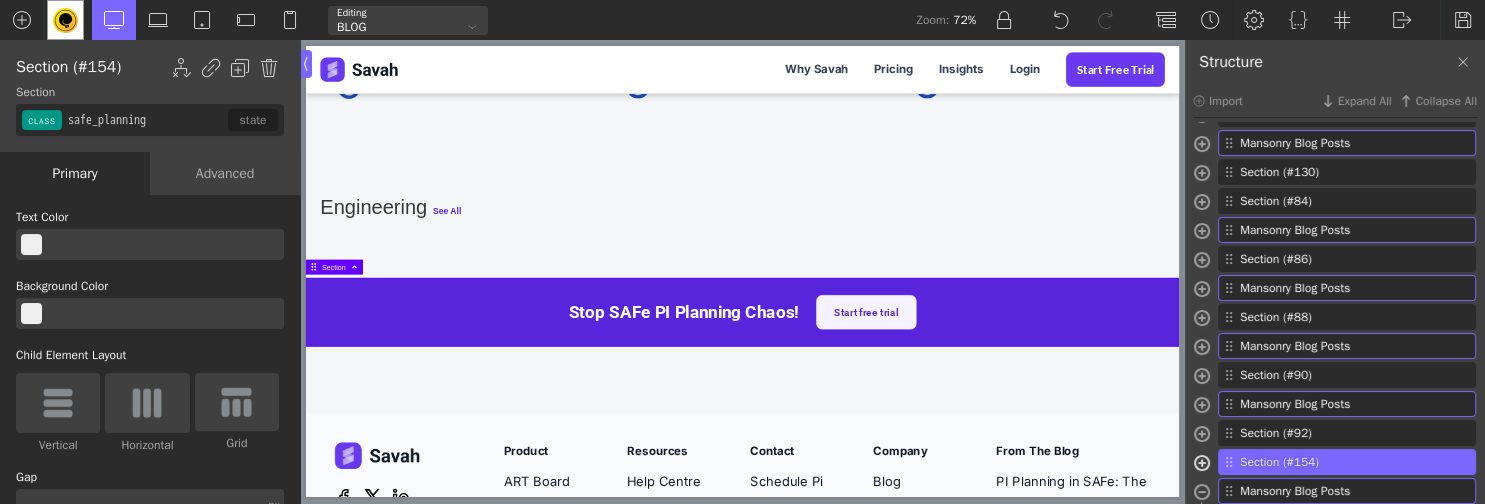 click at bounding box center [1202, 465] 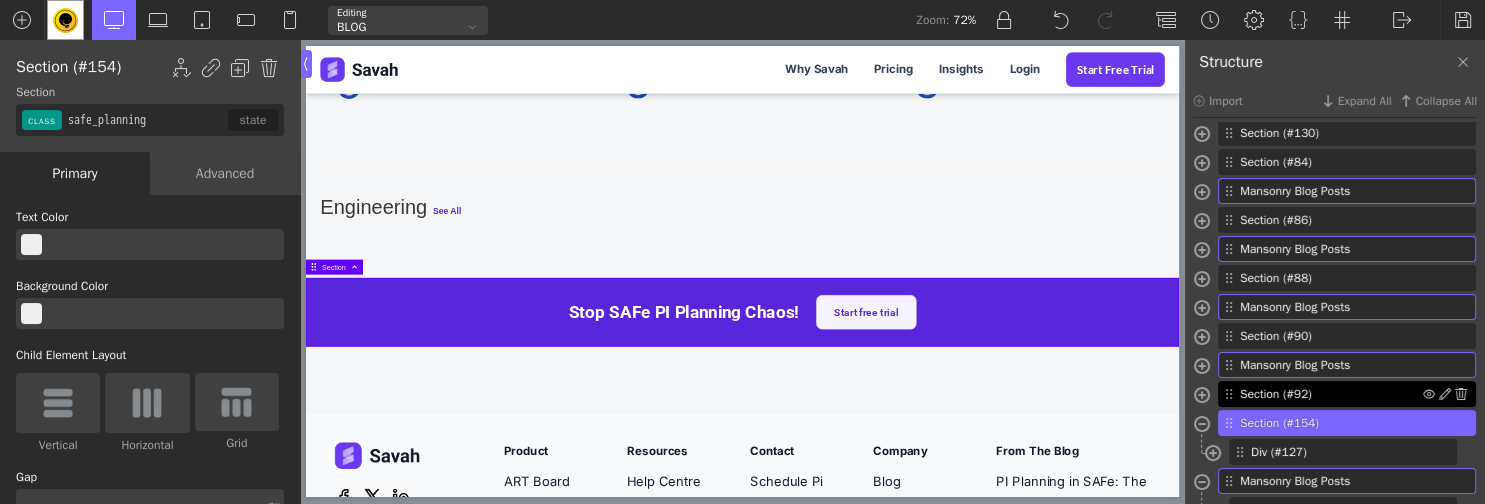 scroll, scrollTop: 253, scrollLeft: 0, axis: vertical 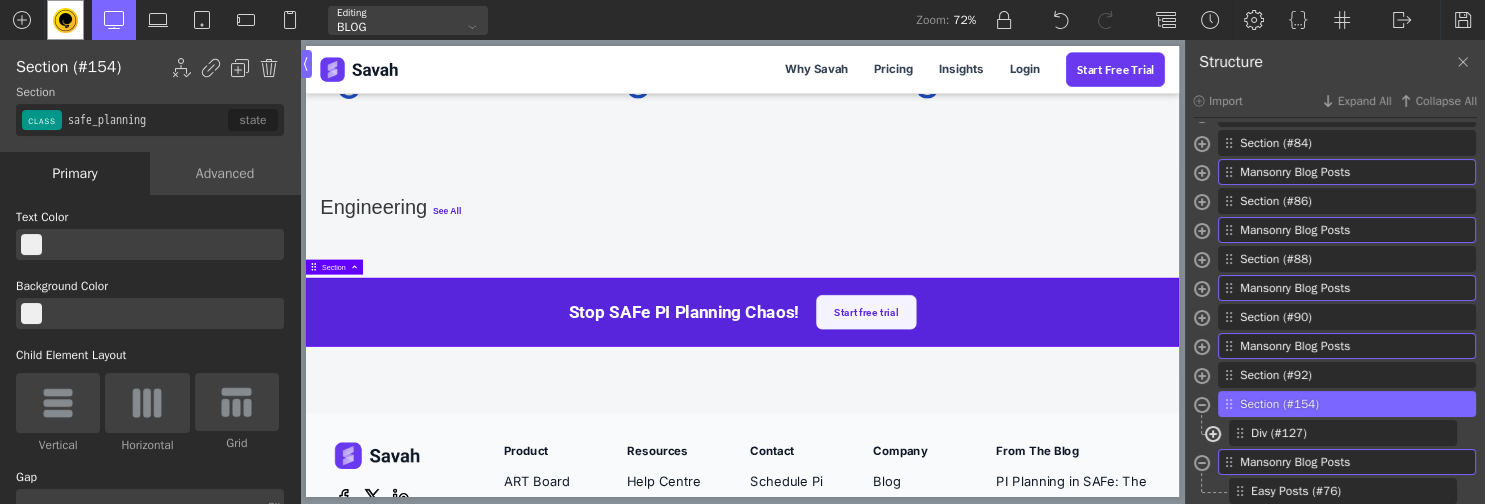click at bounding box center [1213, 436] 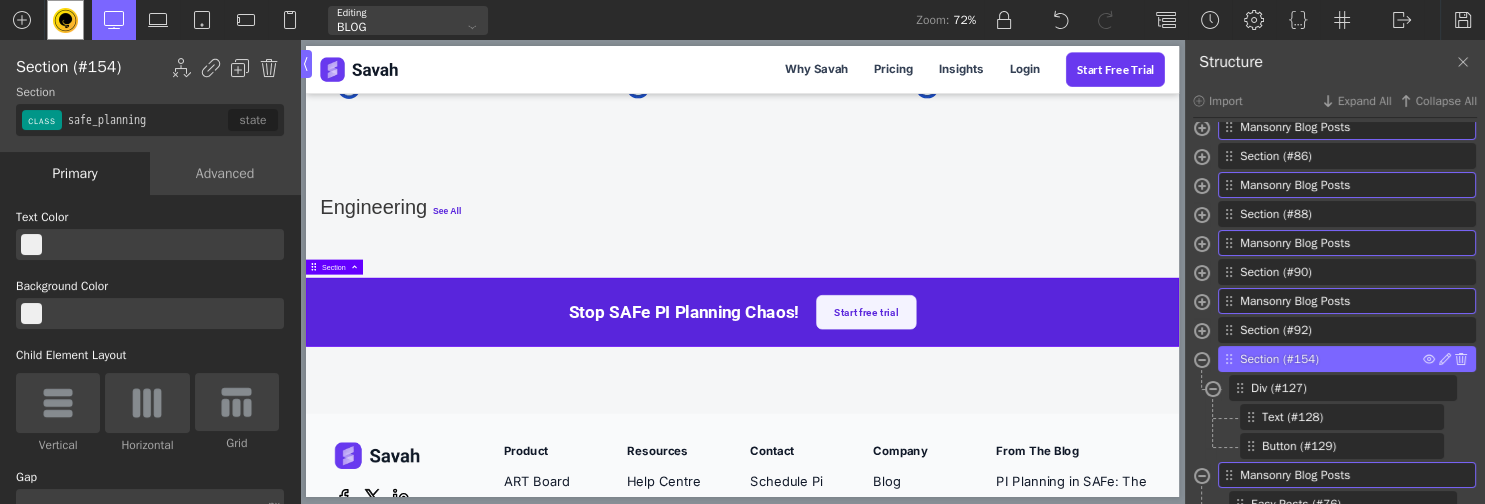 scroll, scrollTop: 311, scrollLeft: 0, axis: vertical 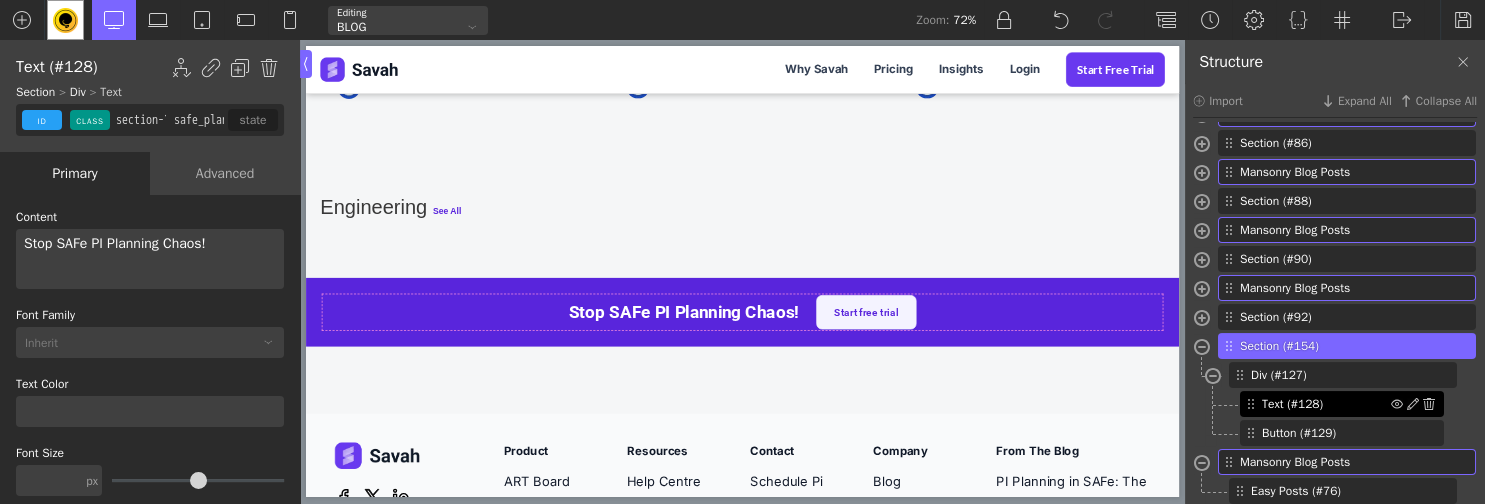 click on "Text (#128)" at bounding box center [1326, 404] 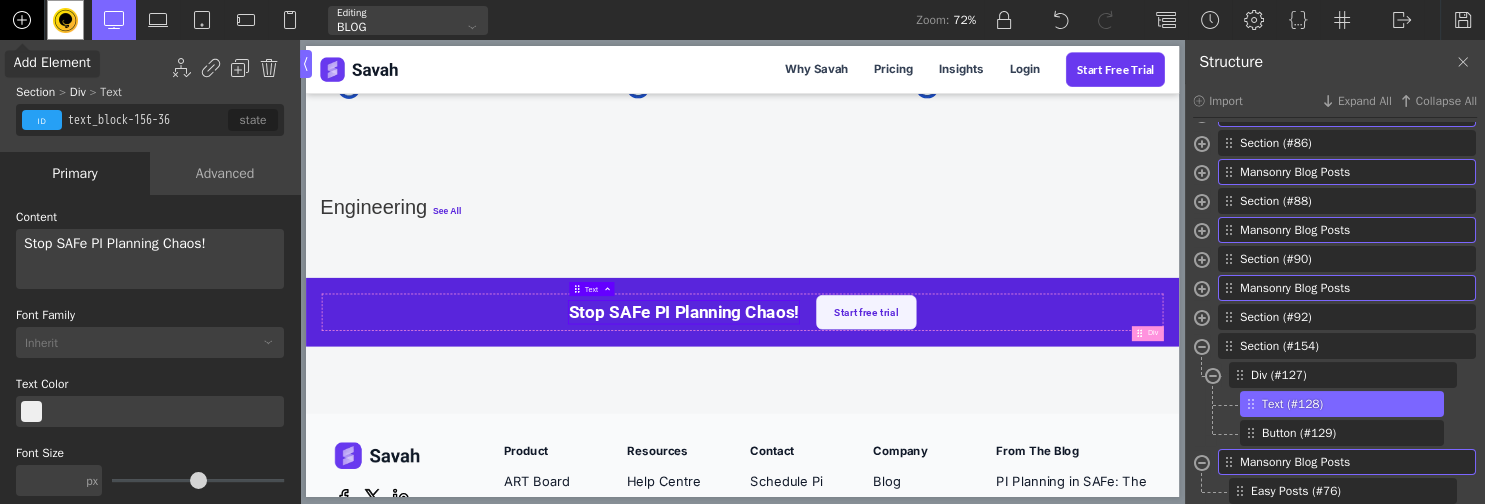 click at bounding box center [22, 20] 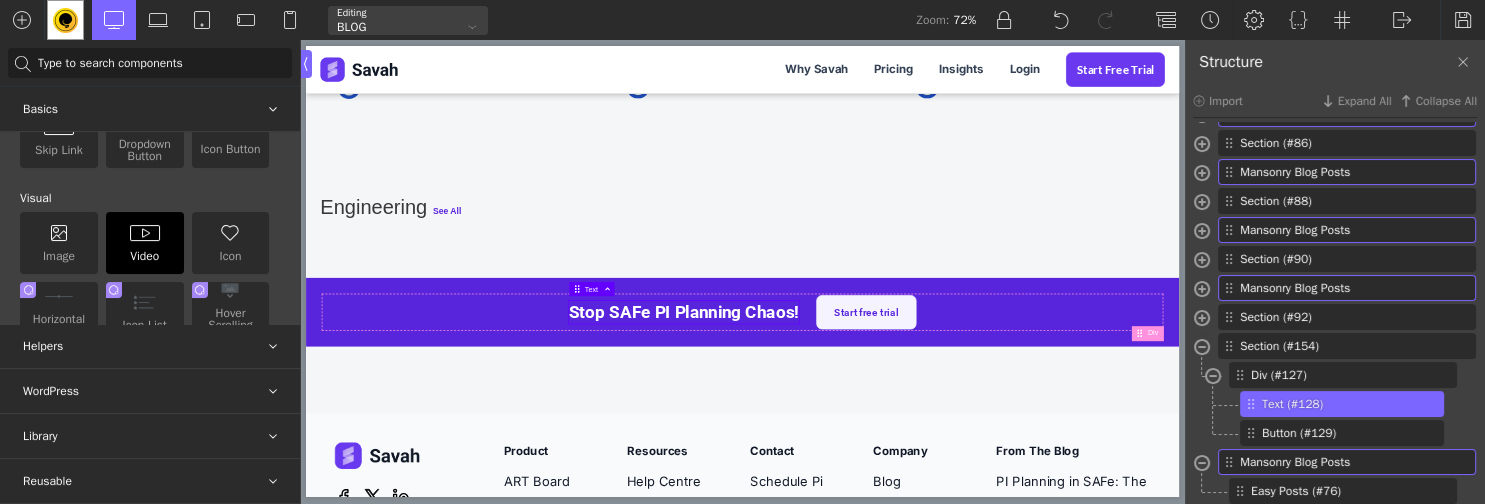 scroll, scrollTop: 500, scrollLeft: 0, axis: vertical 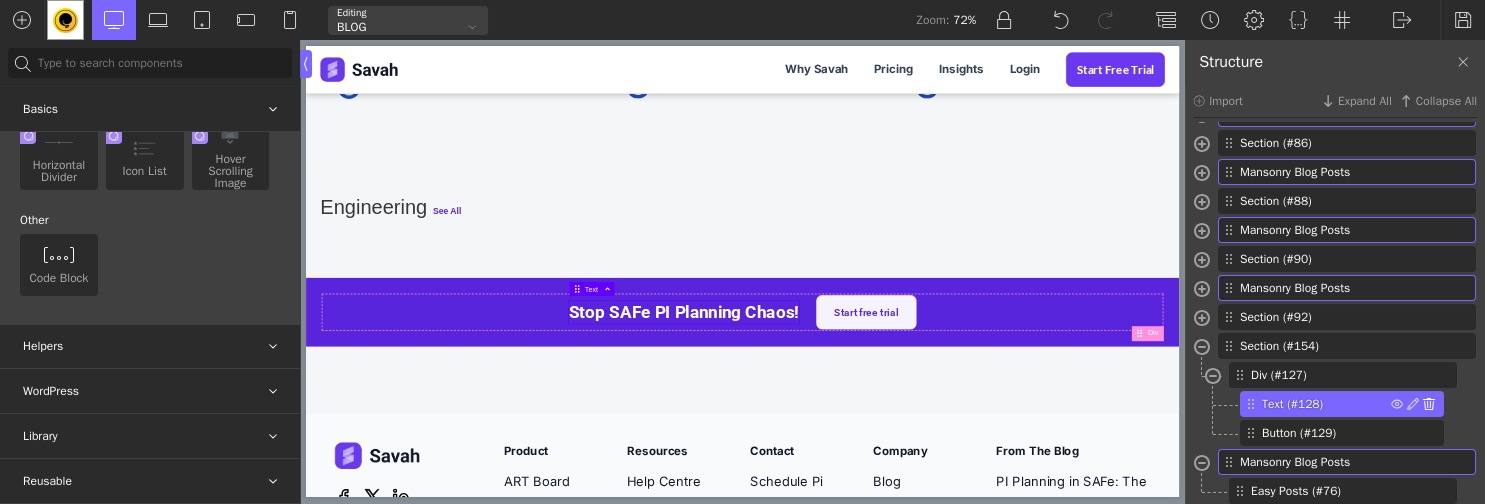 click at bounding box center [1429, 404] 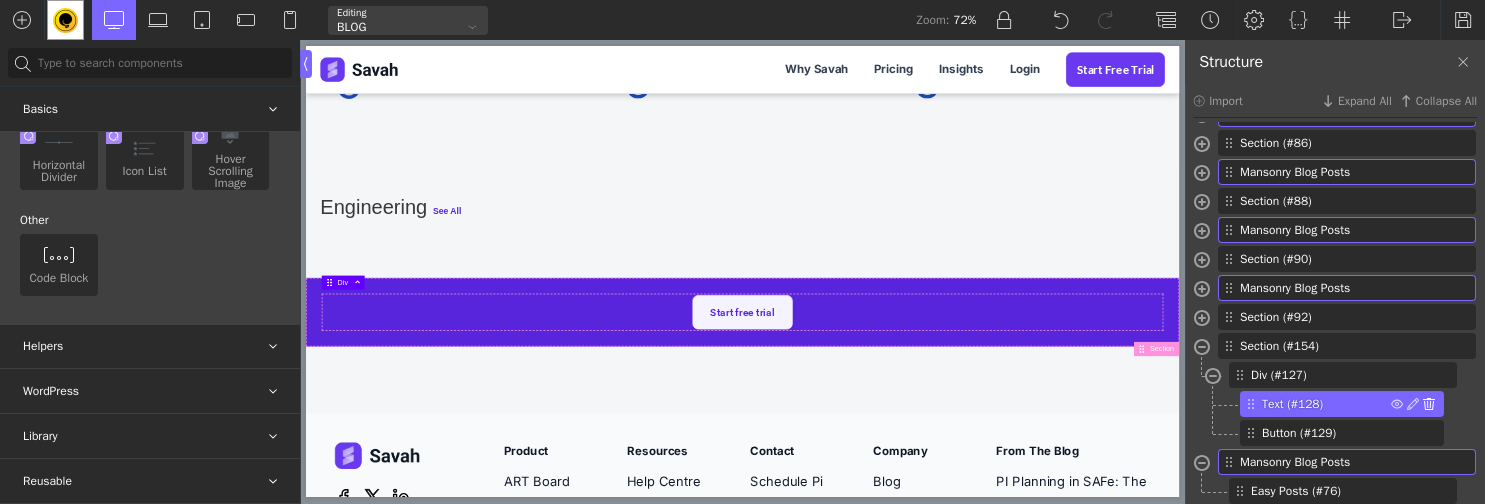 type on "div_block-155-36" 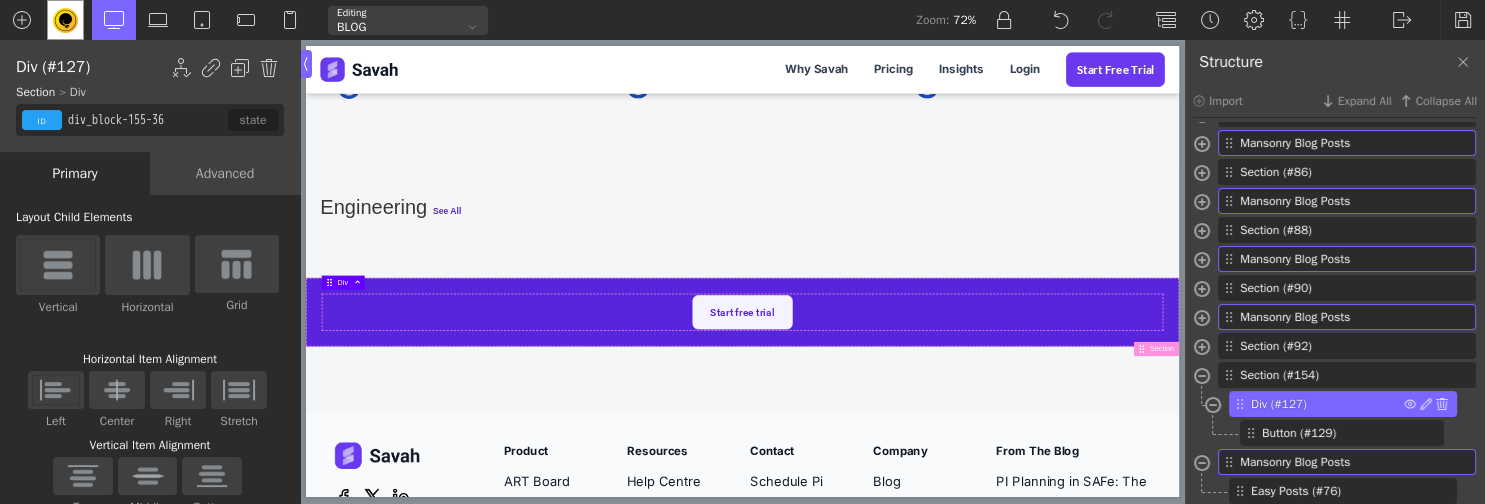 scroll, scrollTop: 282, scrollLeft: 0, axis: vertical 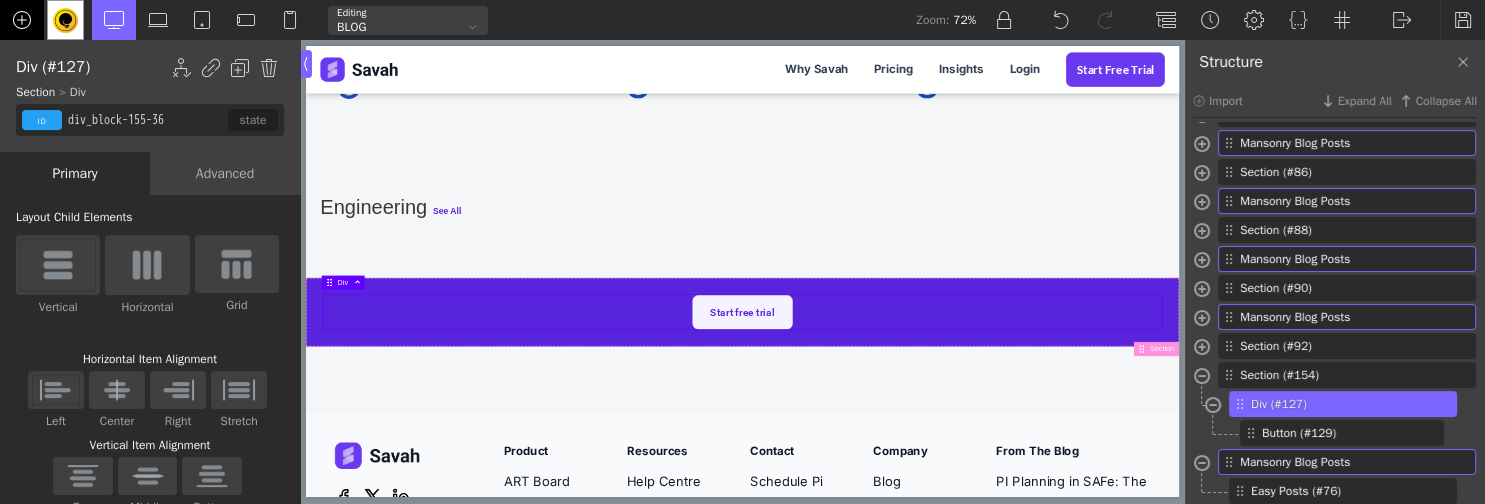 click at bounding box center (22, 20) 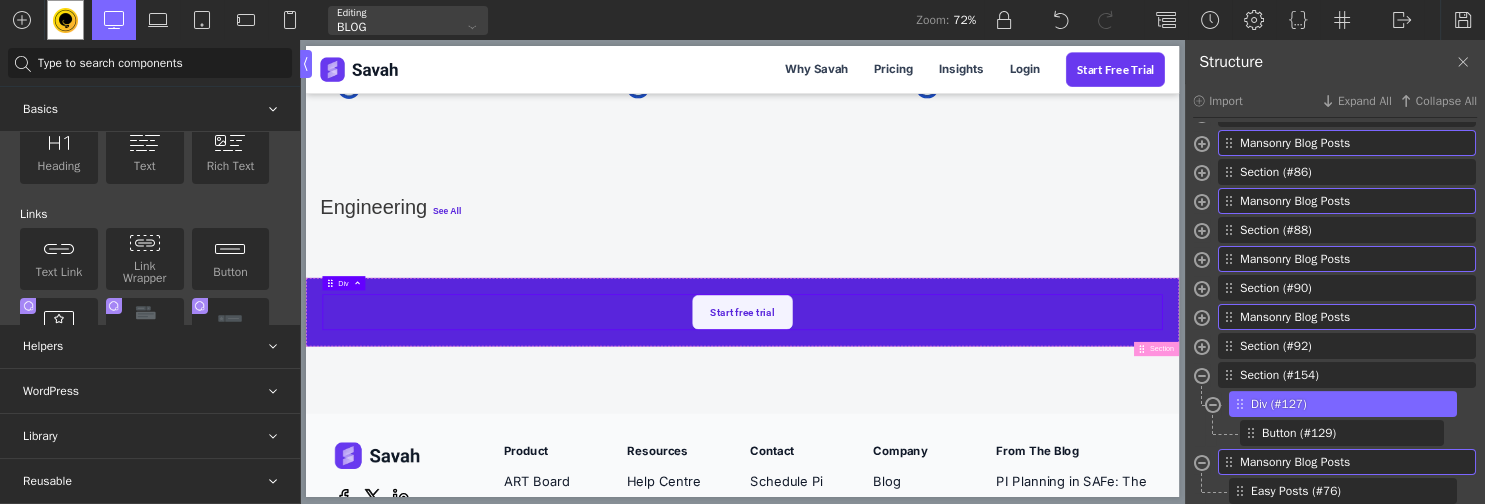 scroll, scrollTop: 0, scrollLeft: 0, axis: both 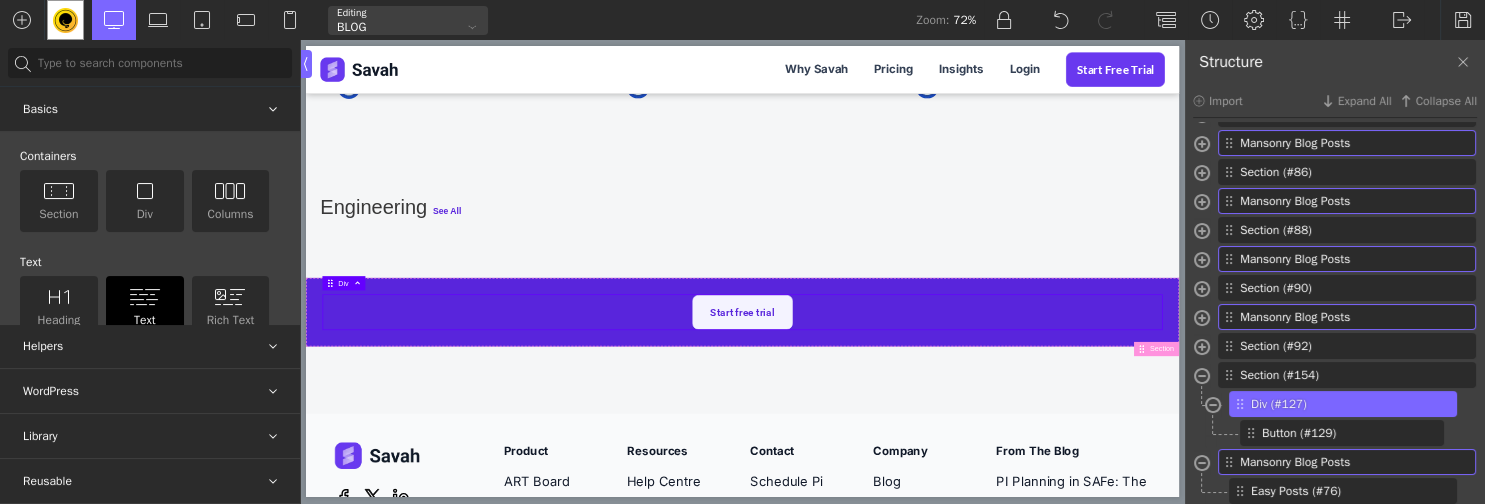 click at bounding box center (145, 297) 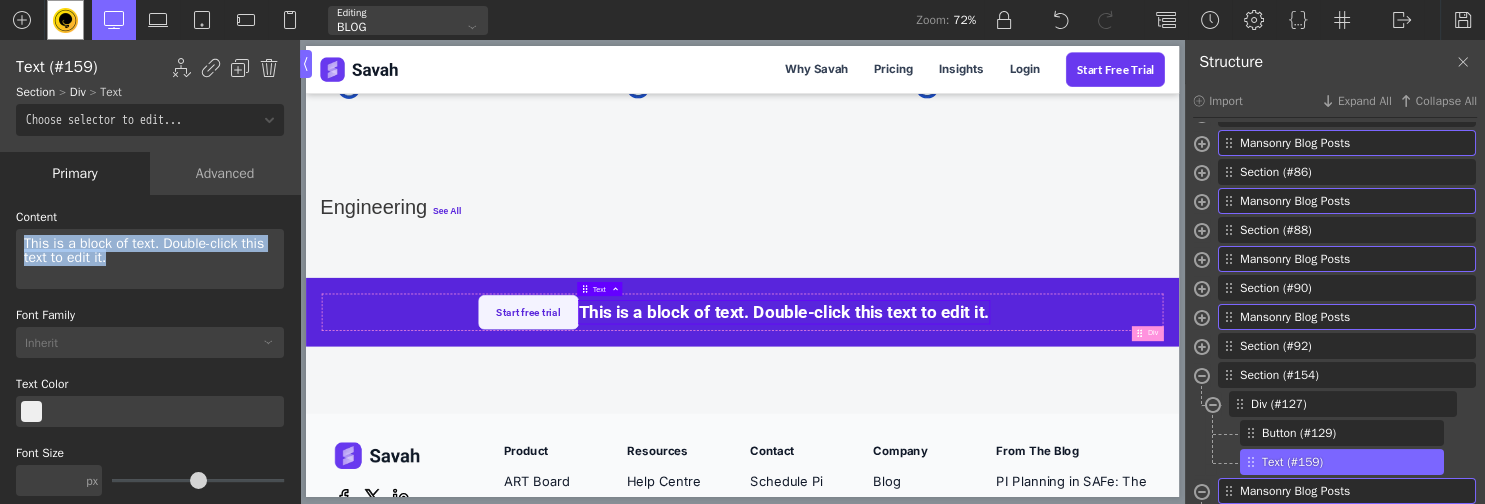 drag, startPoint x: 134, startPoint y: 257, endPoint x: 18, endPoint y: 235, distance: 118.06778 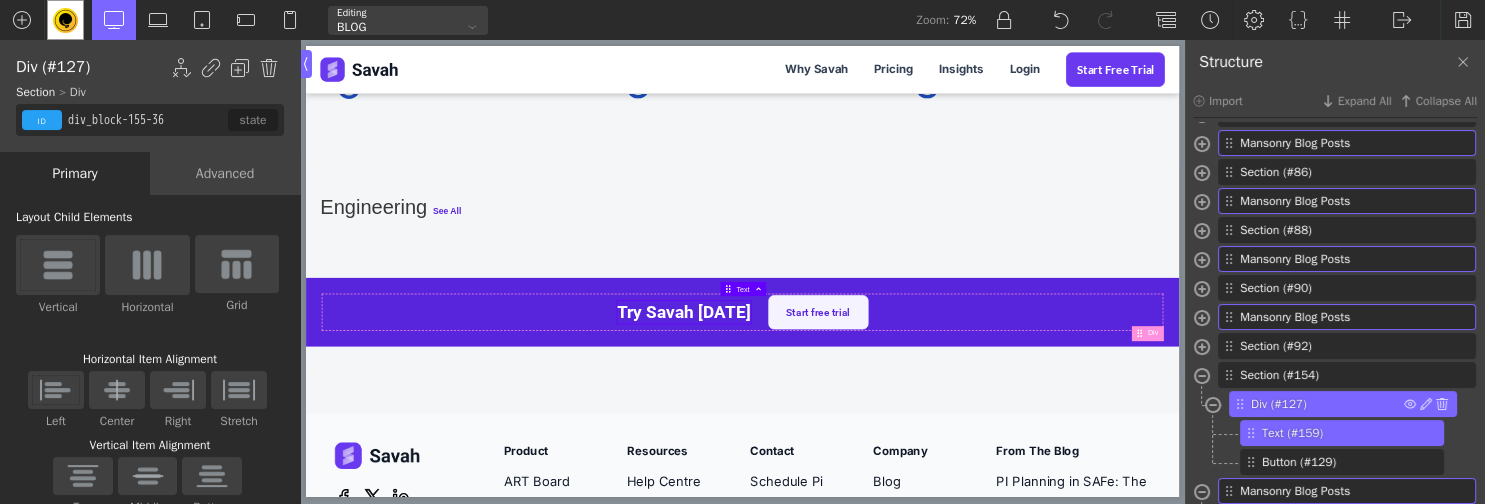 click on "Div (#127)" at bounding box center [1327, 404] 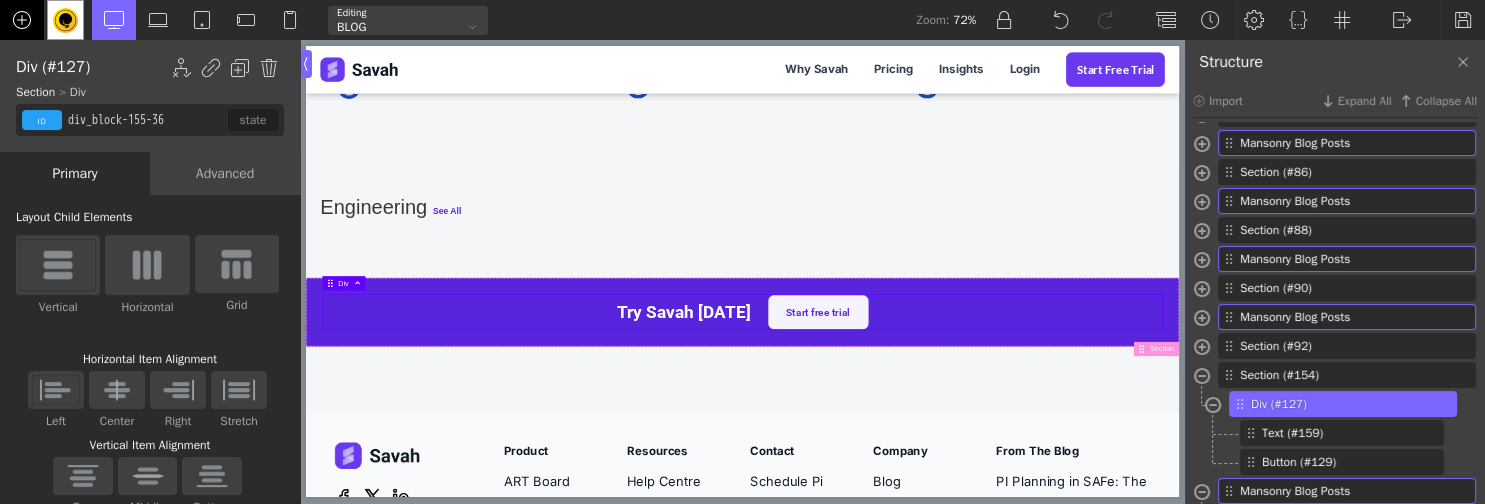 click at bounding box center (22, 20) 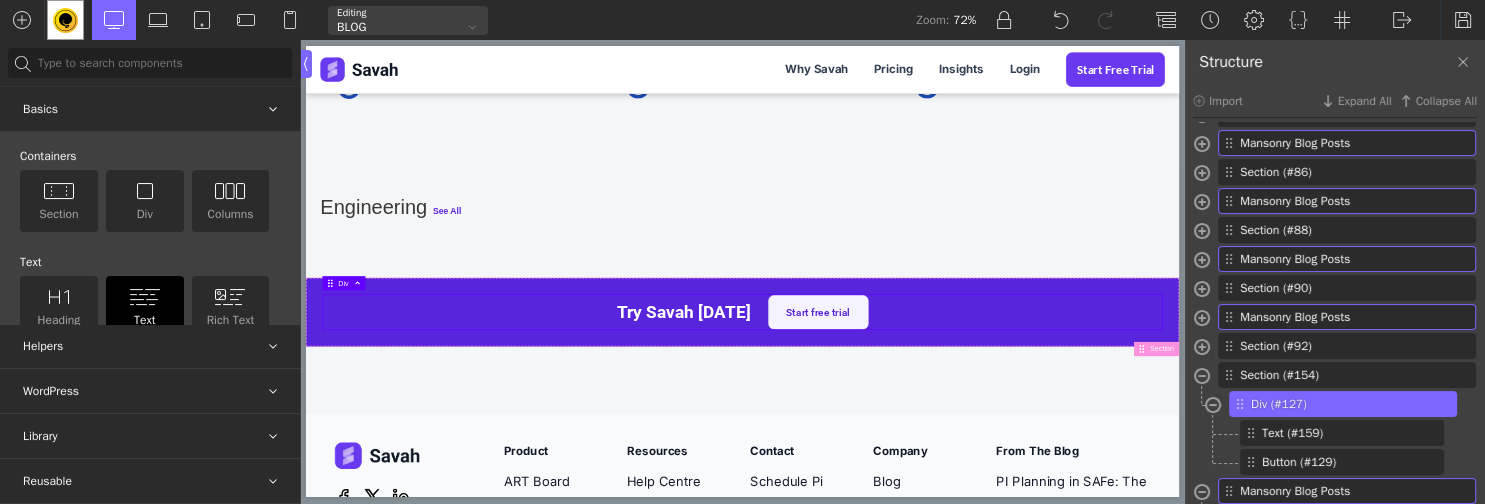 click on "Text" at bounding box center [145, 307] 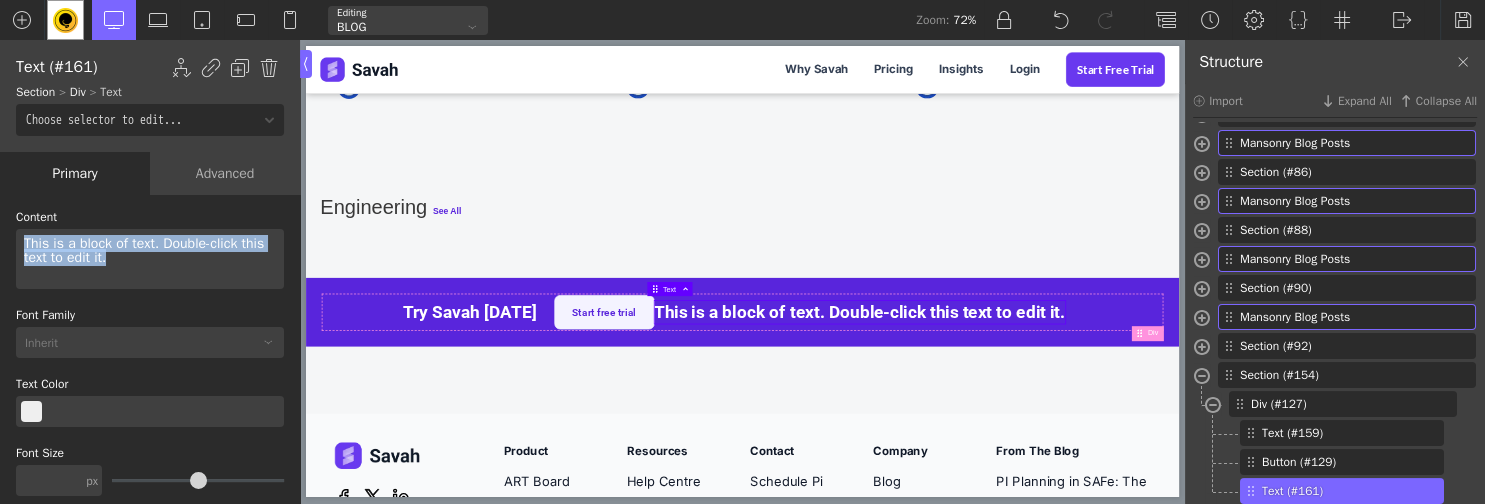 drag, startPoint x: 138, startPoint y: 266, endPoint x: 26, endPoint y: 246, distance: 113.7717 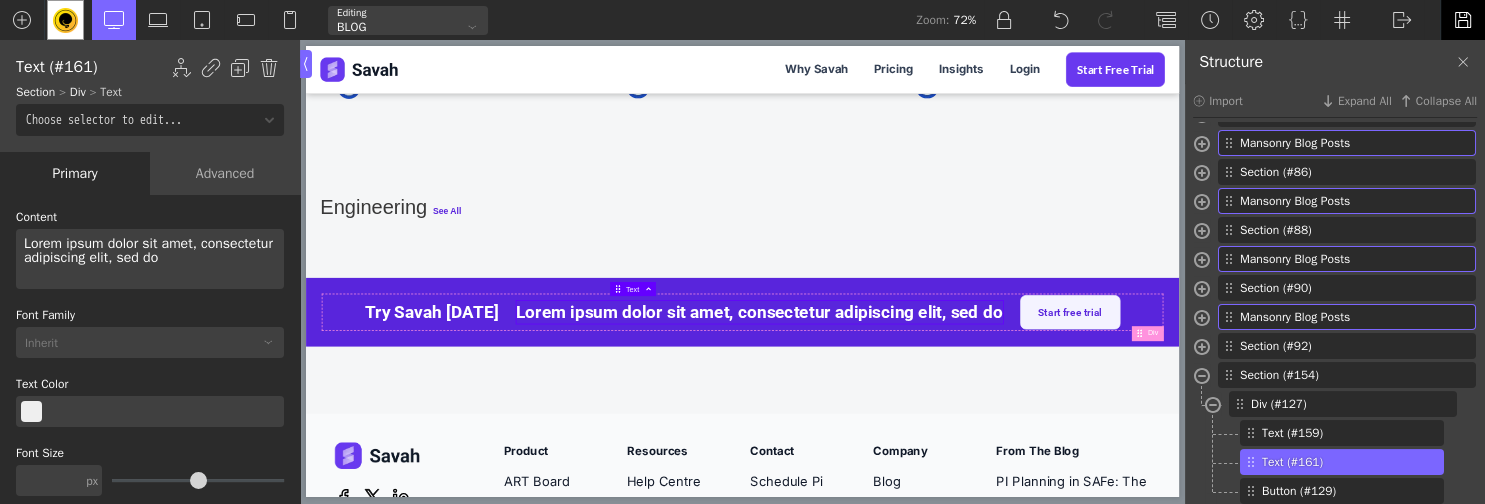 click at bounding box center [1463, 20] 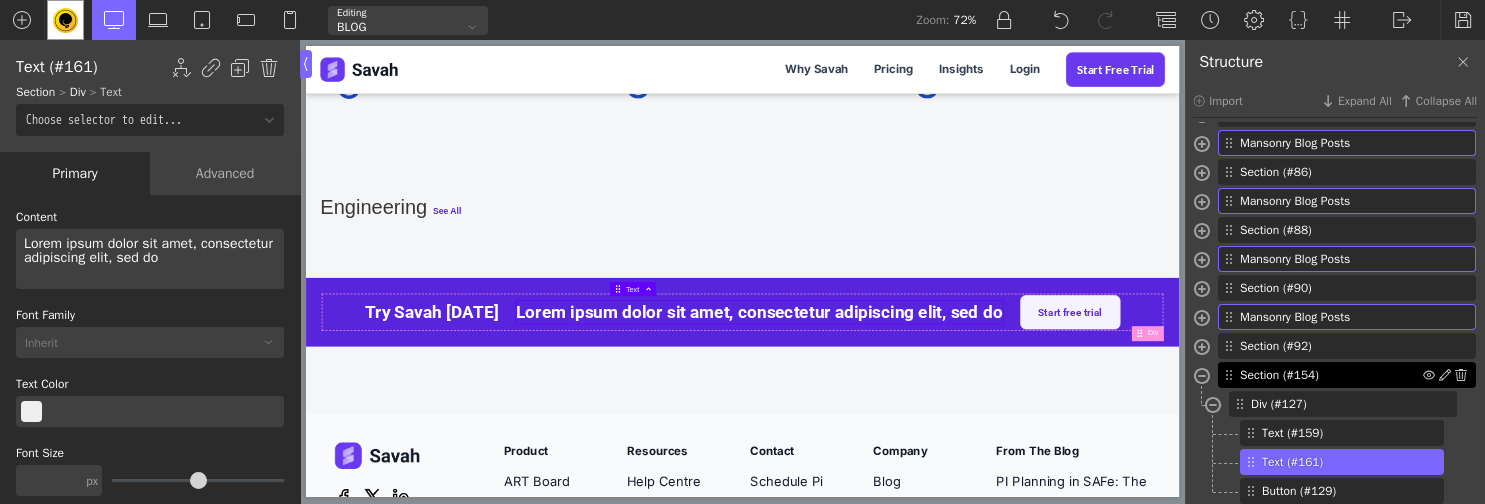 click on "Section (#154)" at bounding box center [1331, 375] 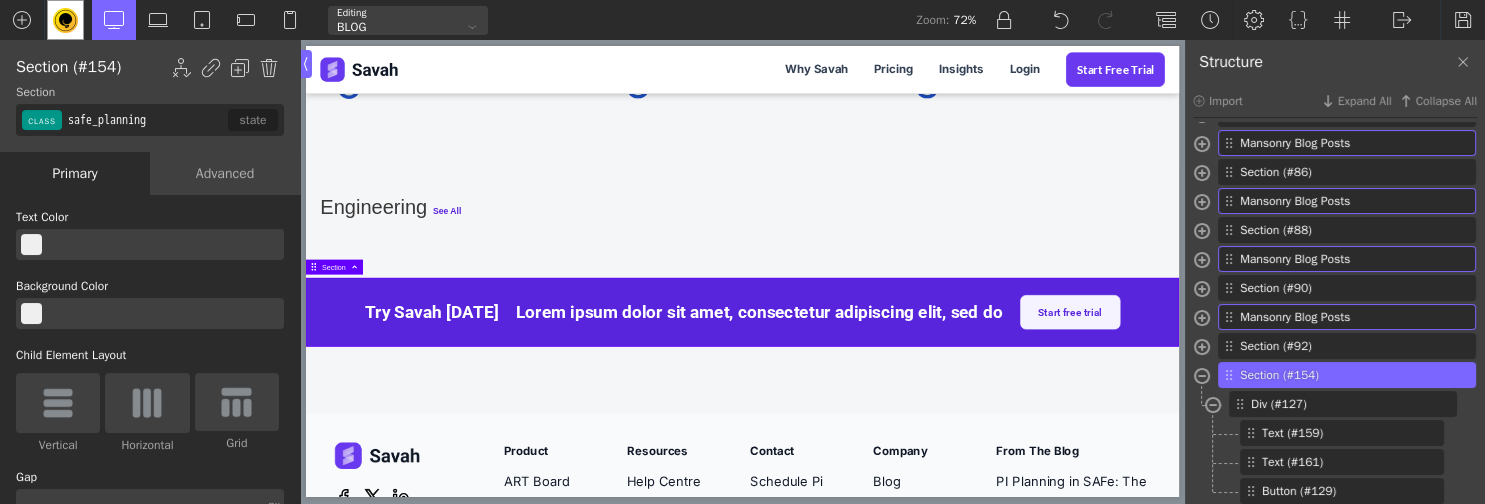 click on "safe_planning" at bounding box center [146, 120] 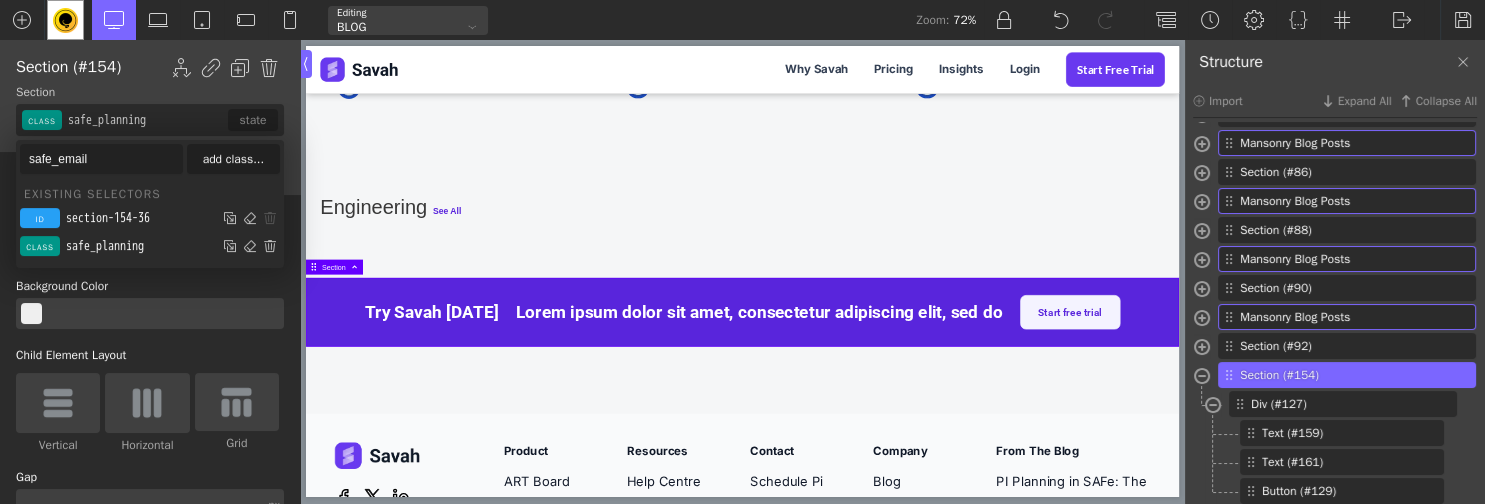 type on "safe_email" 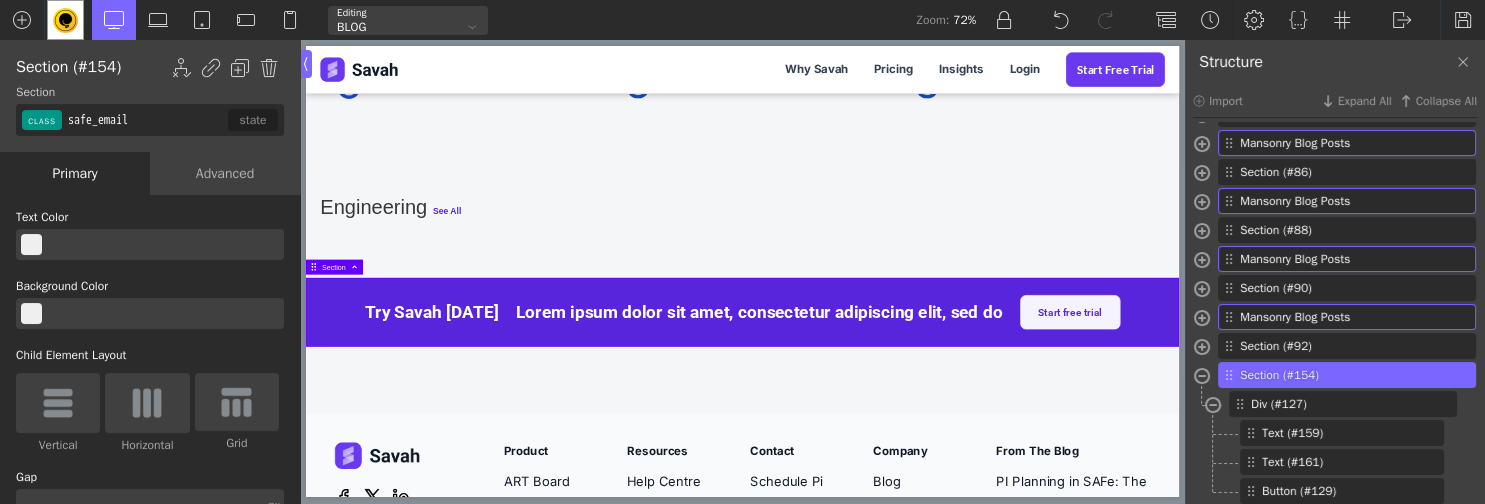 click on "safe_email" at bounding box center (146, 120) 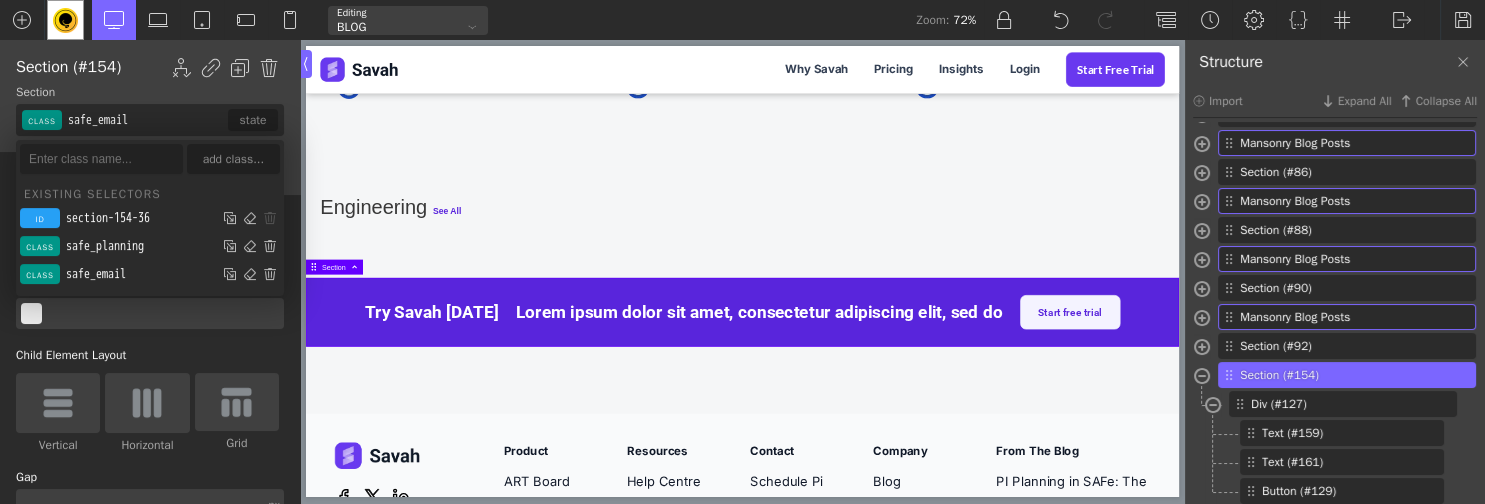 drag, startPoint x: 162, startPoint y: 122, endPoint x: 32, endPoint y: 122, distance: 130 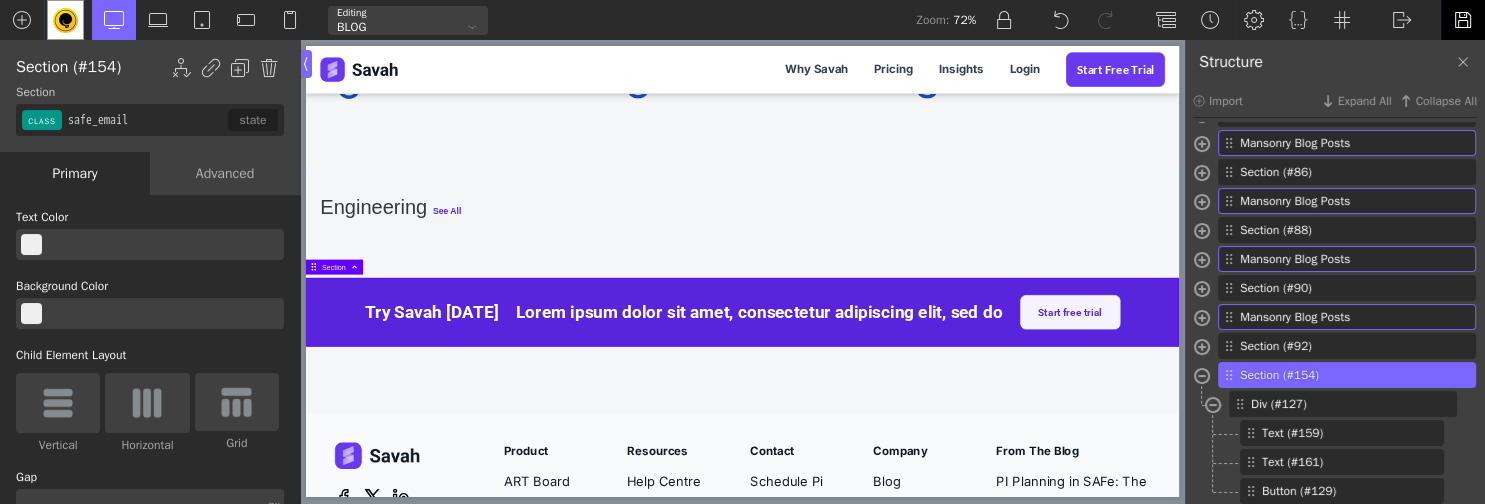 click at bounding box center [1463, 20] 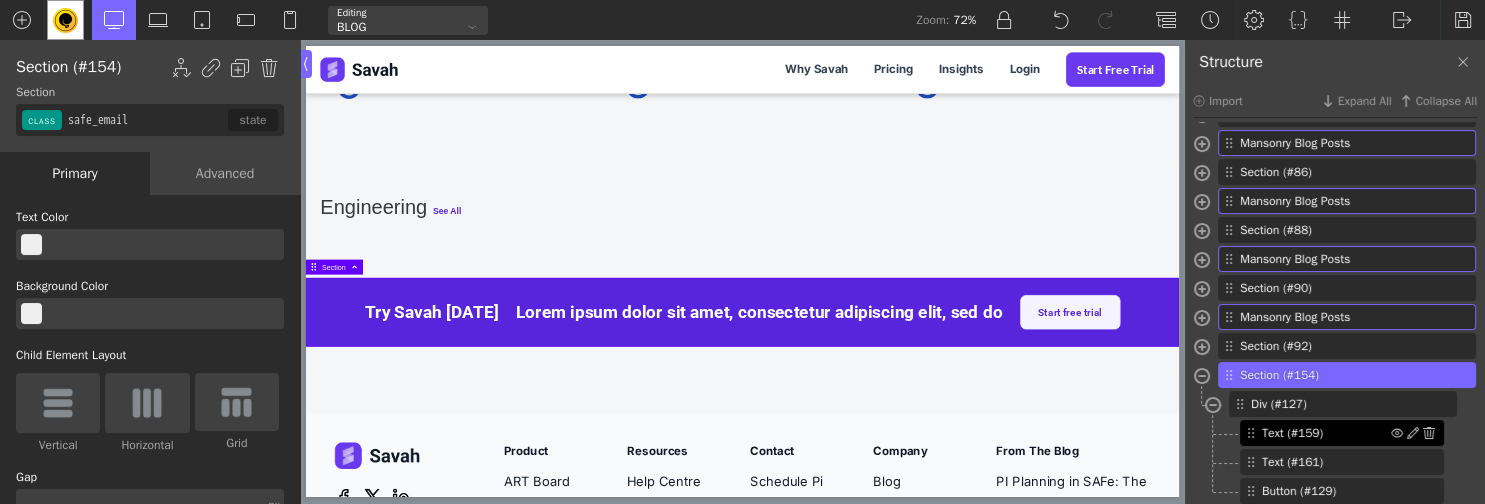 click on "Text (#159)" at bounding box center (1326, 433) 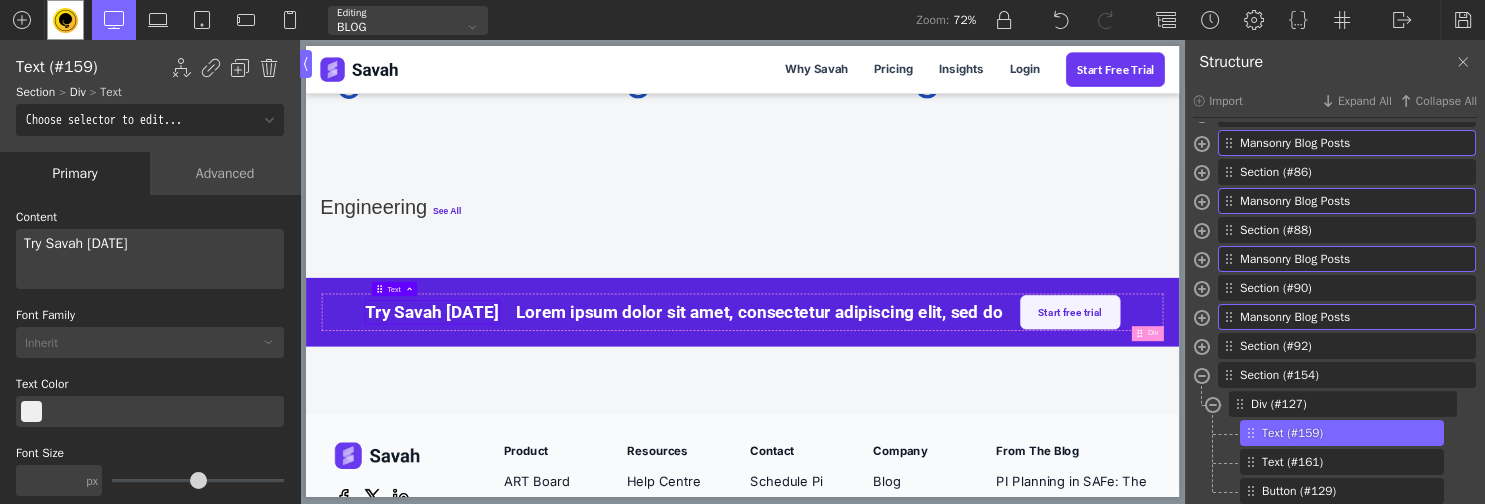 click on "Choose selector to edit..." at bounding box center (143, 120) 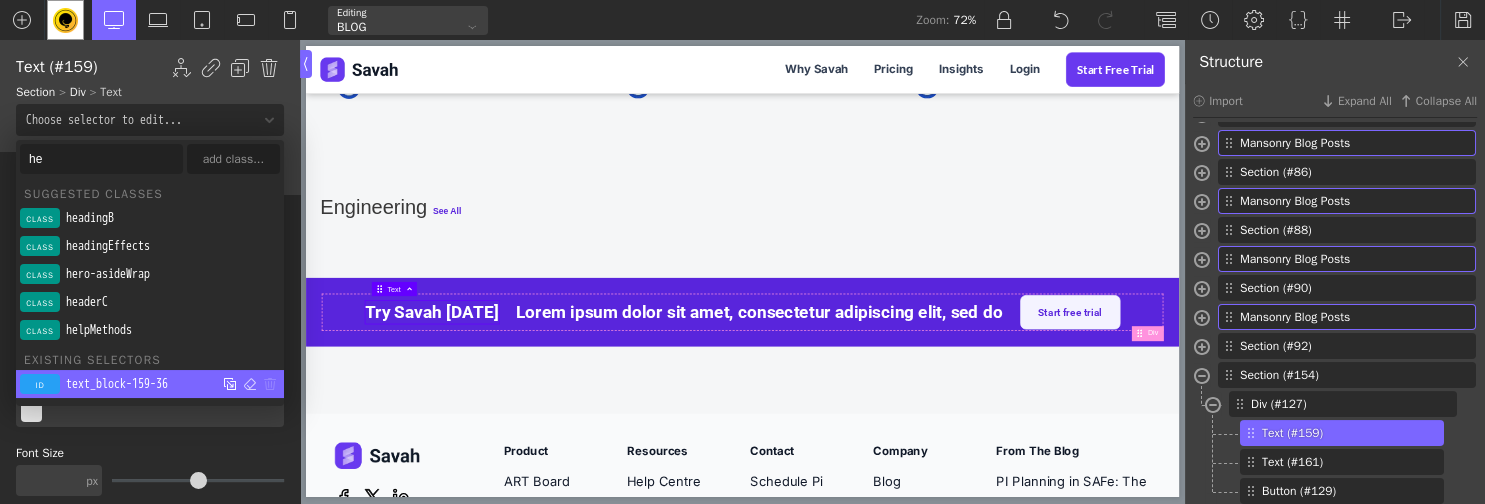 type on "h" 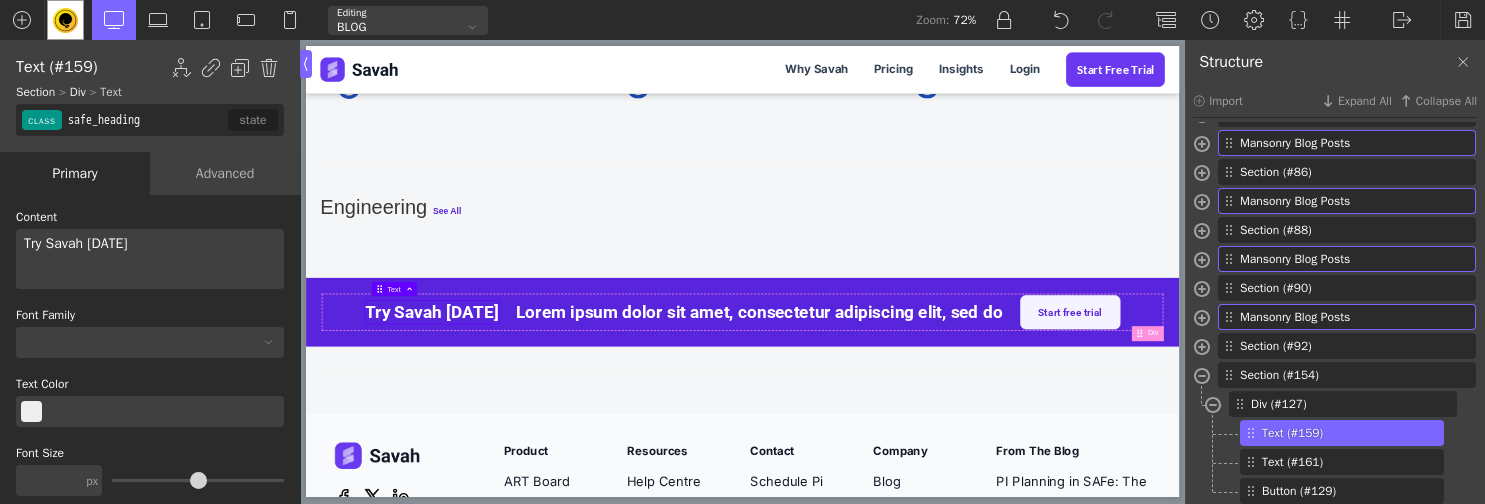 drag, startPoint x: 174, startPoint y: 121, endPoint x: 19, endPoint y: 119, distance: 155.01291 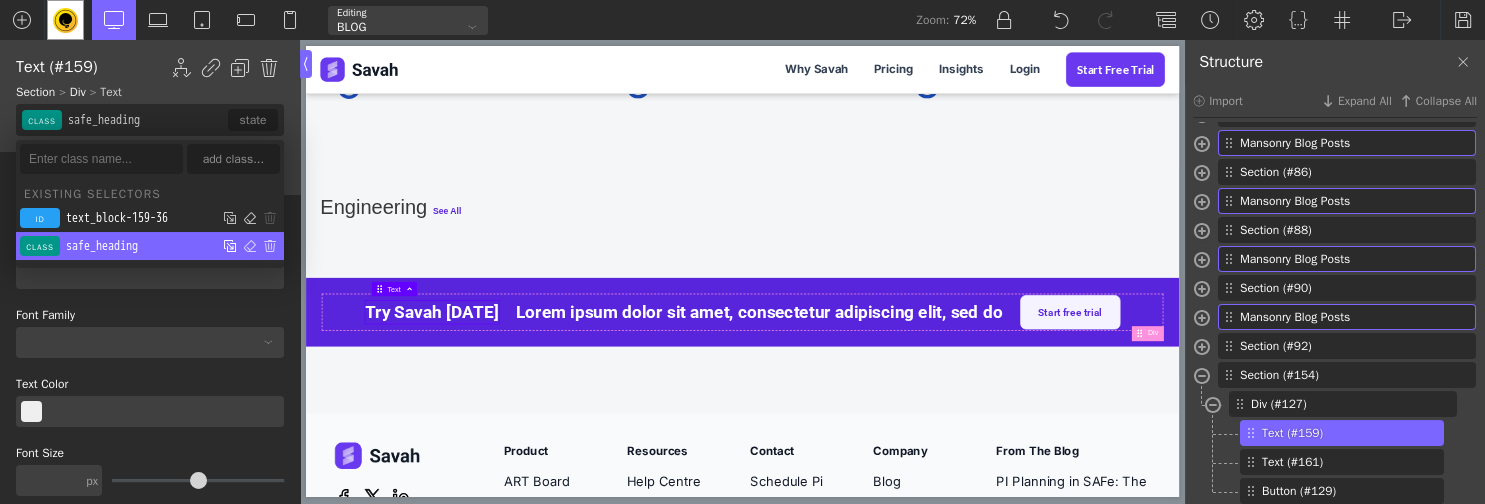 click at bounding box center [230, 246] 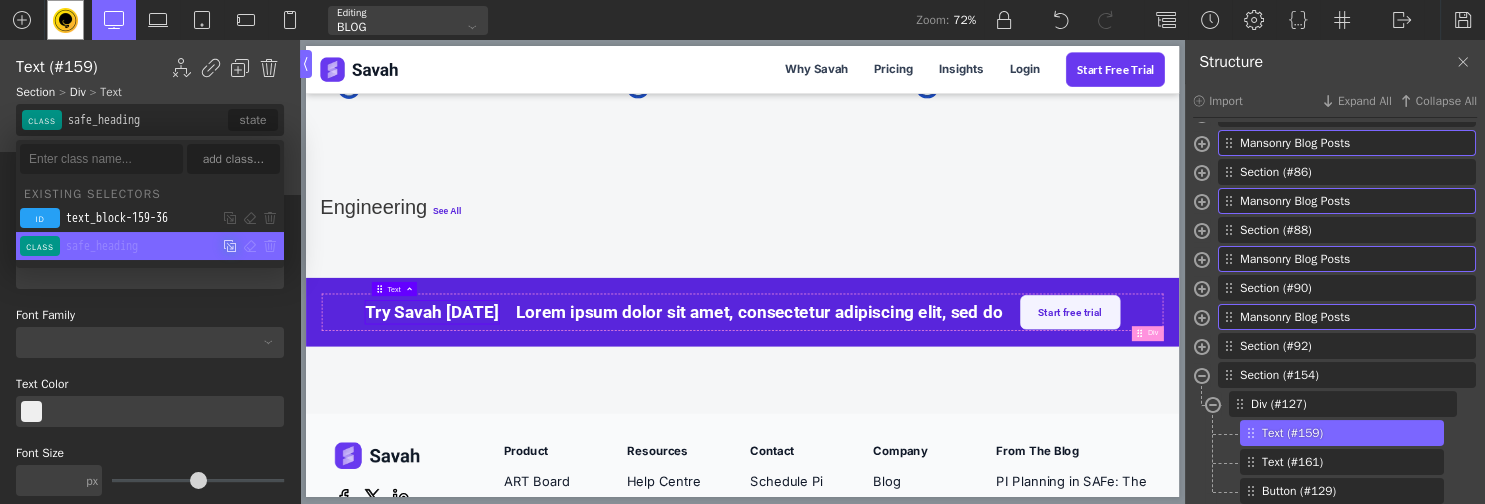 click on "class
safe_heading" at bounding box center (150, 246) 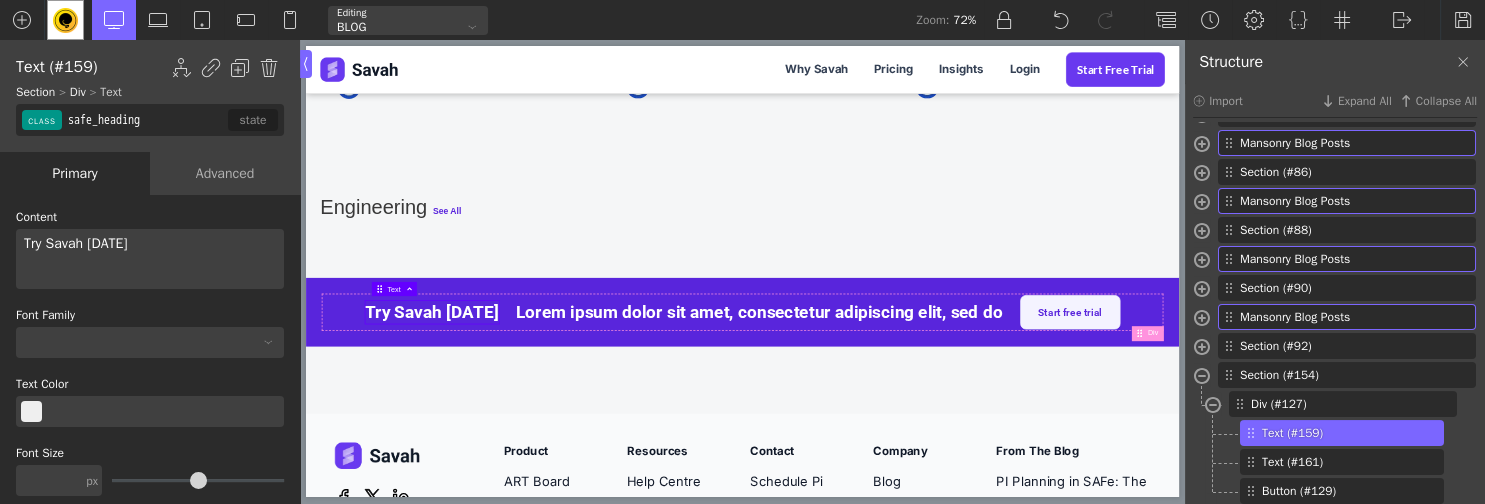 drag, startPoint x: 155, startPoint y: 124, endPoint x: 67, endPoint y: 127, distance: 88.051125 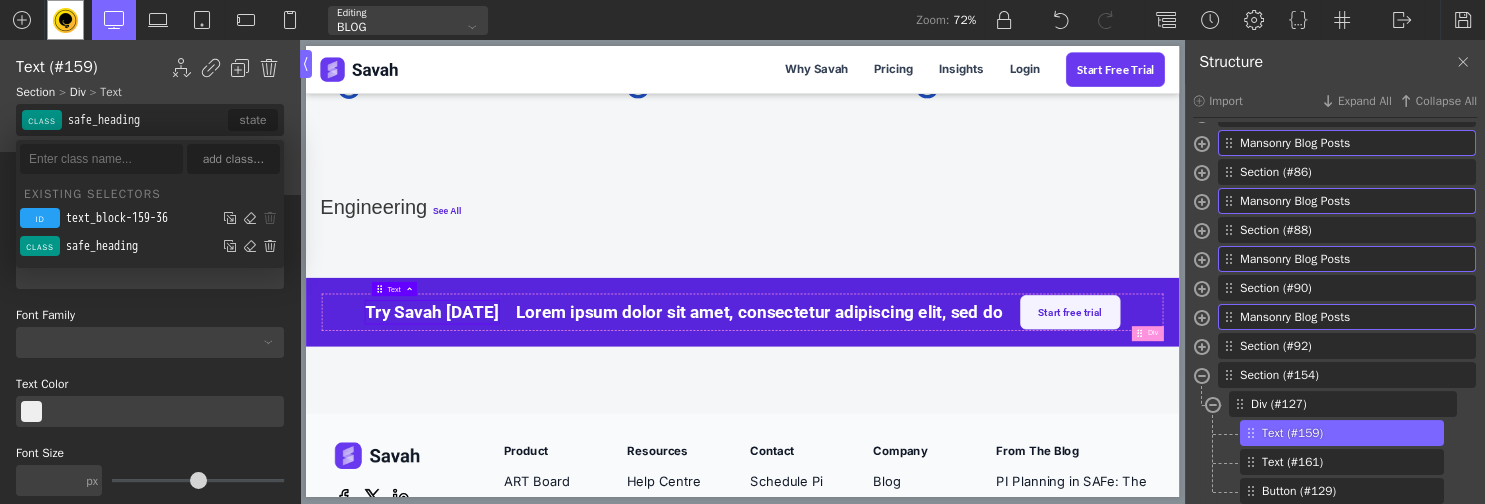 drag, startPoint x: 155, startPoint y: 118, endPoint x: 71, endPoint y: 116, distance: 84.0238 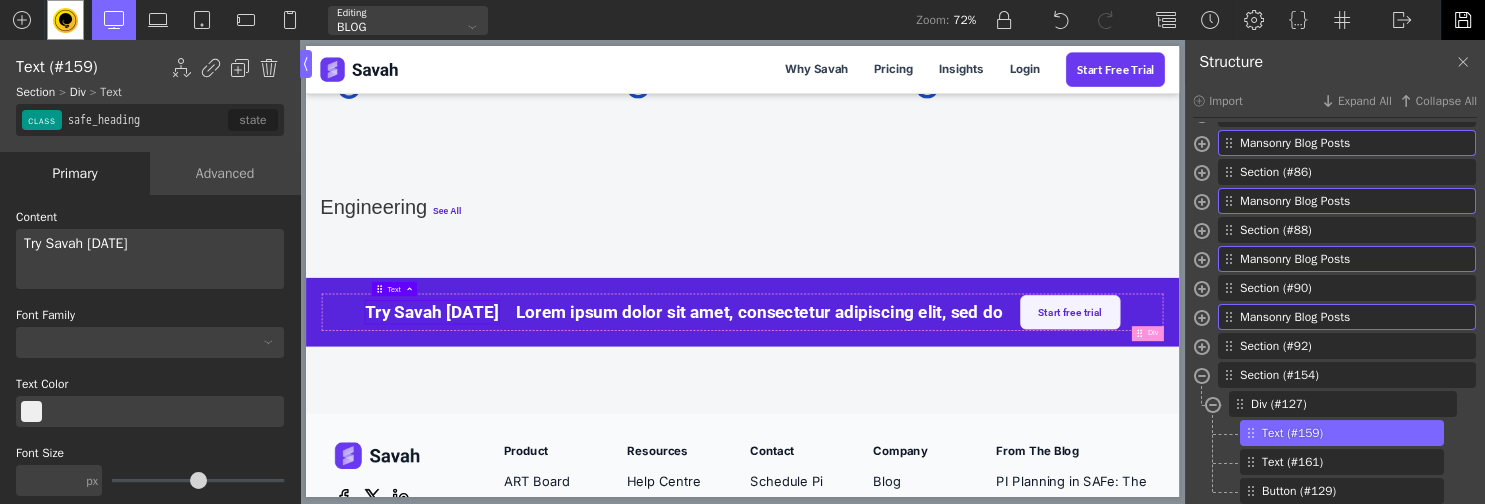 click at bounding box center (1463, 20) 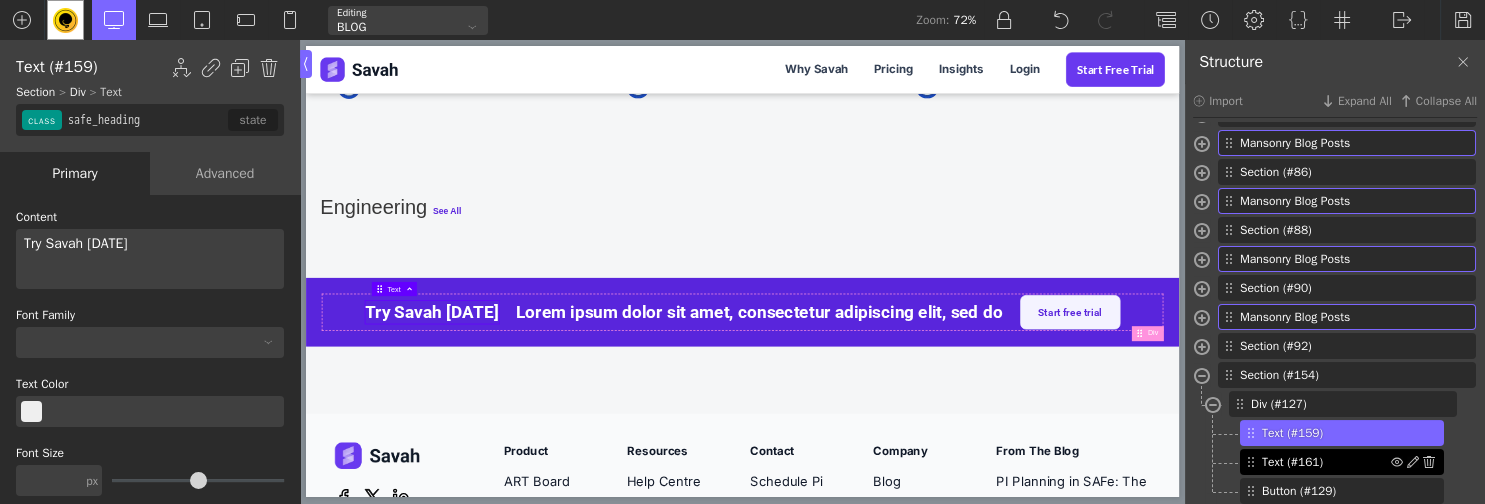 click on "Text (#161)" at bounding box center (1326, 462) 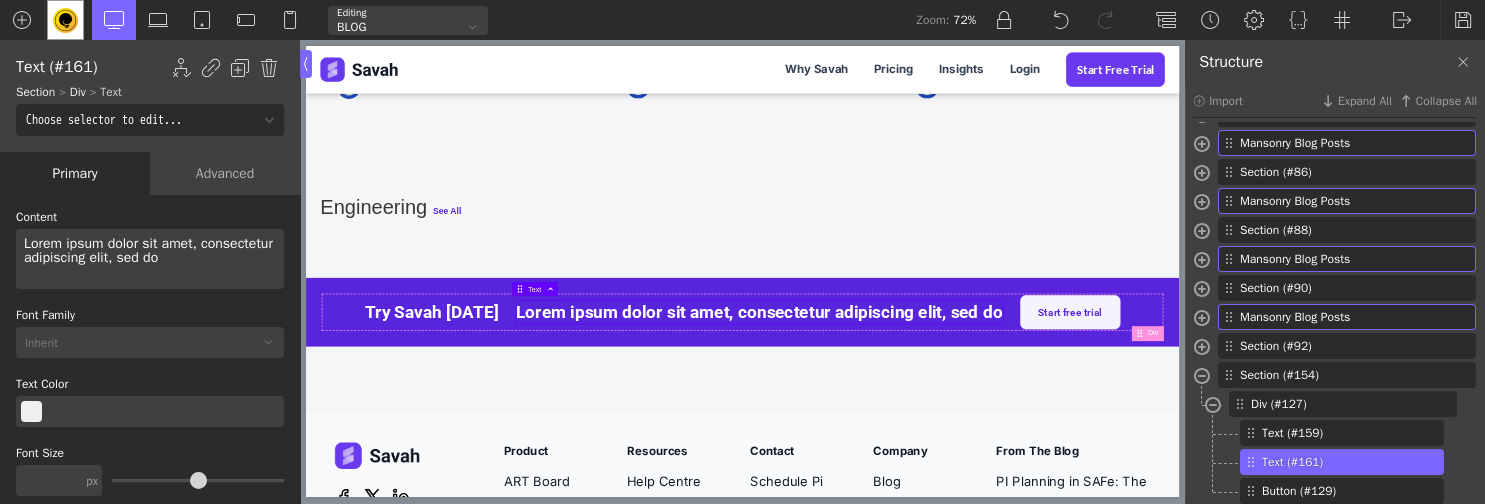 click on "Choose selector to edit..." at bounding box center [143, 120] 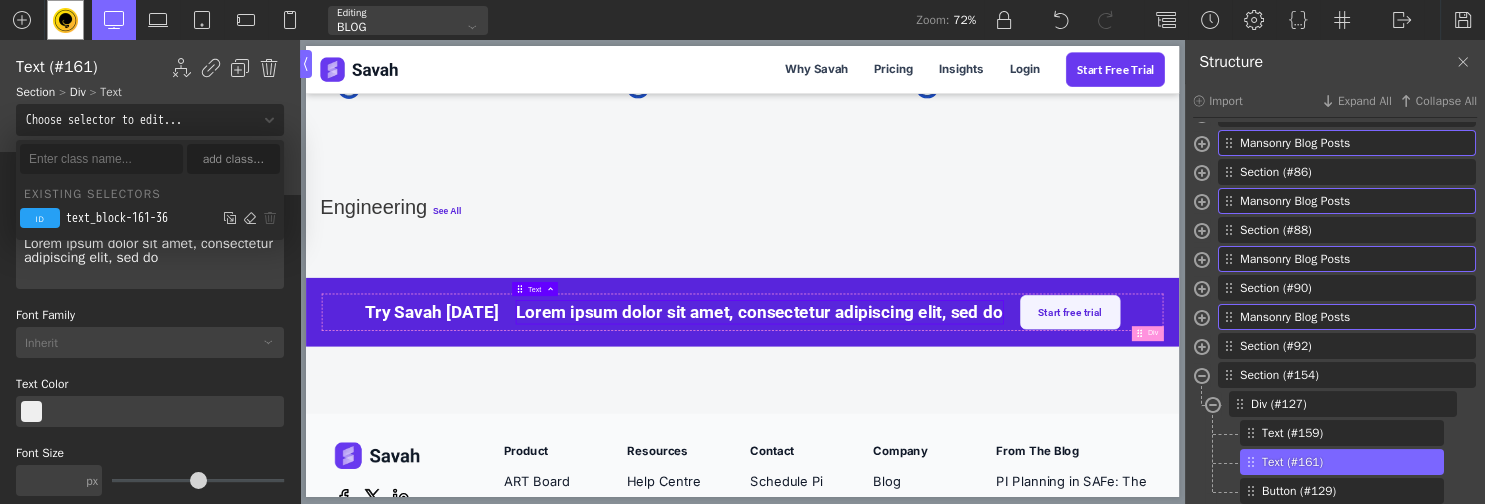 paste on "safe_heading" 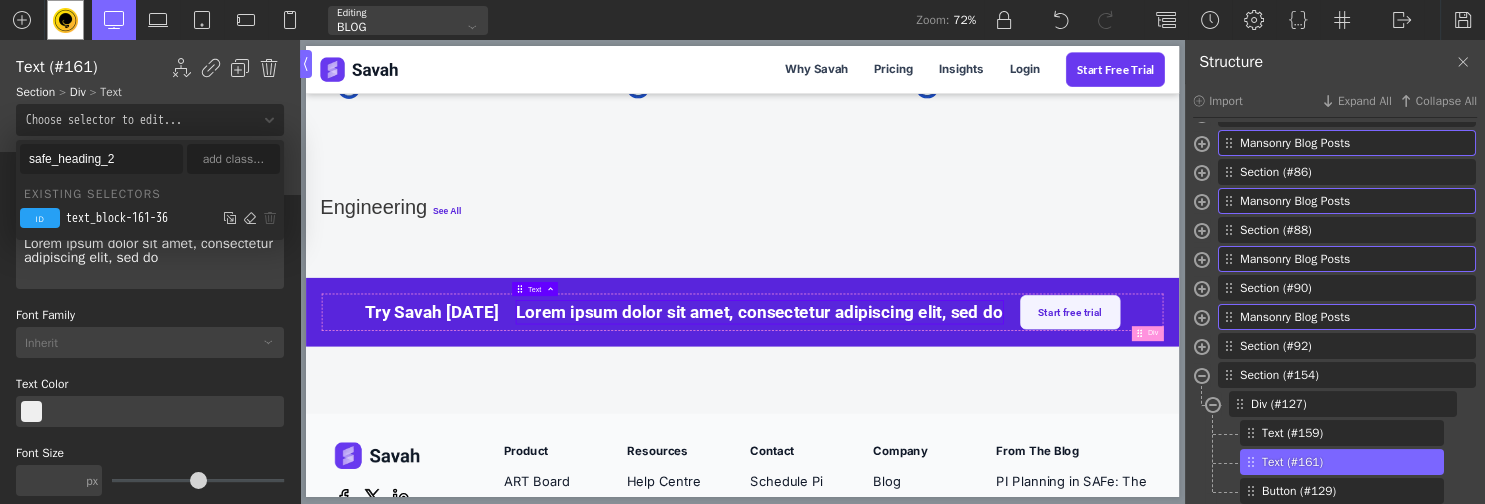 drag, startPoint x: 134, startPoint y: 154, endPoint x: 2, endPoint y: 153, distance: 132.00378 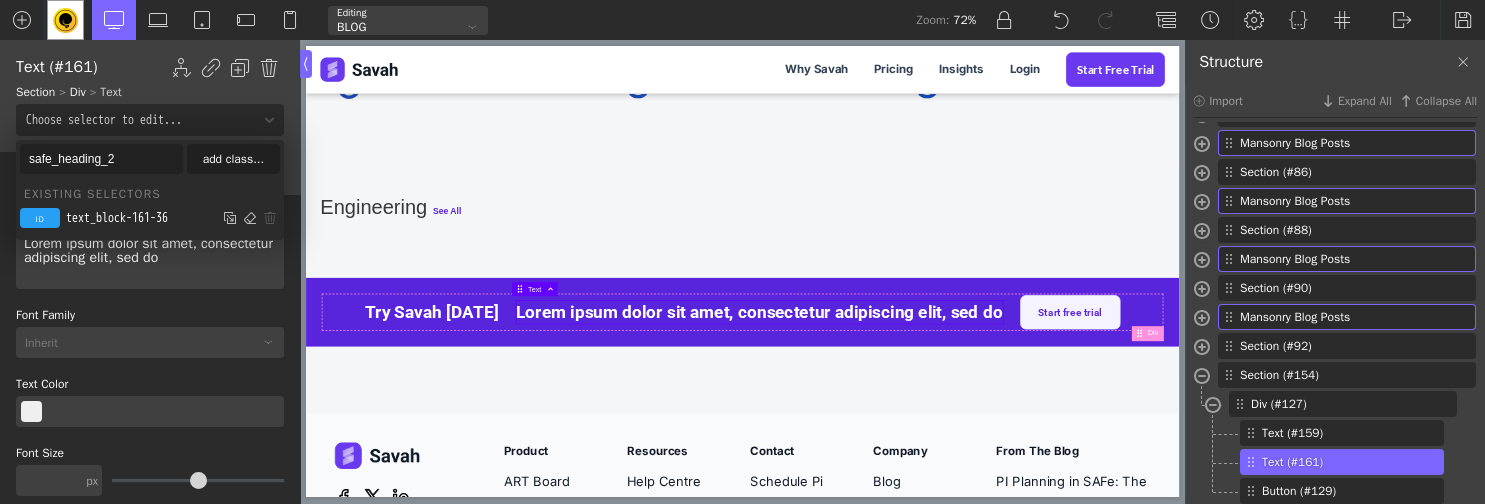 type on "safe_heading_2" 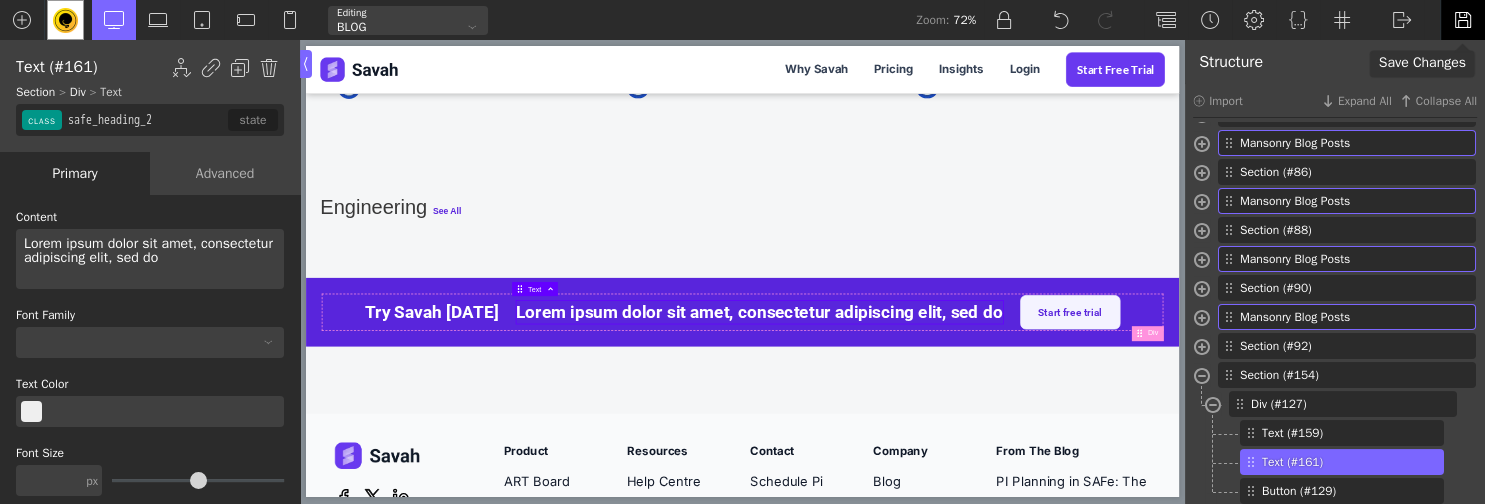 click at bounding box center (1463, 20) 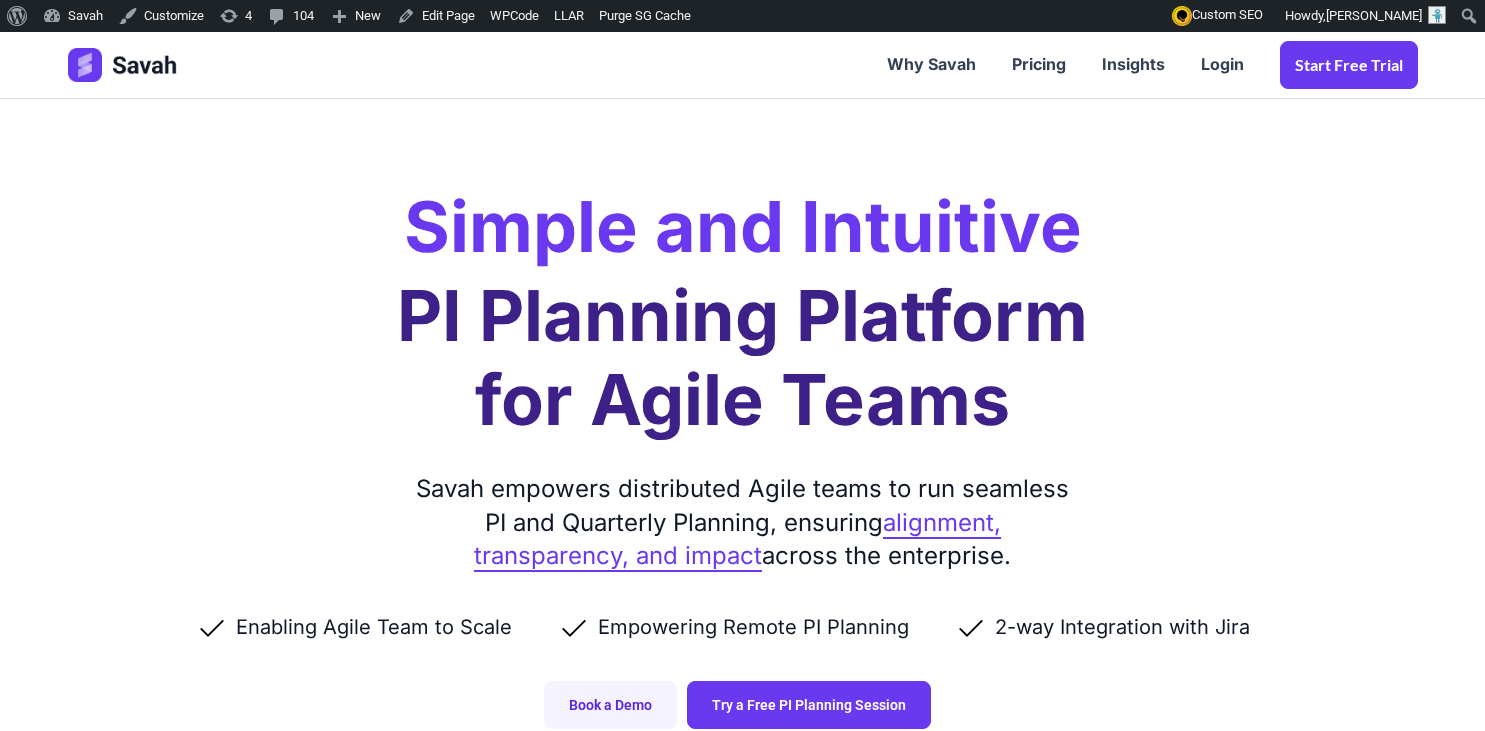 scroll, scrollTop: 0, scrollLeft: 0, axis: both 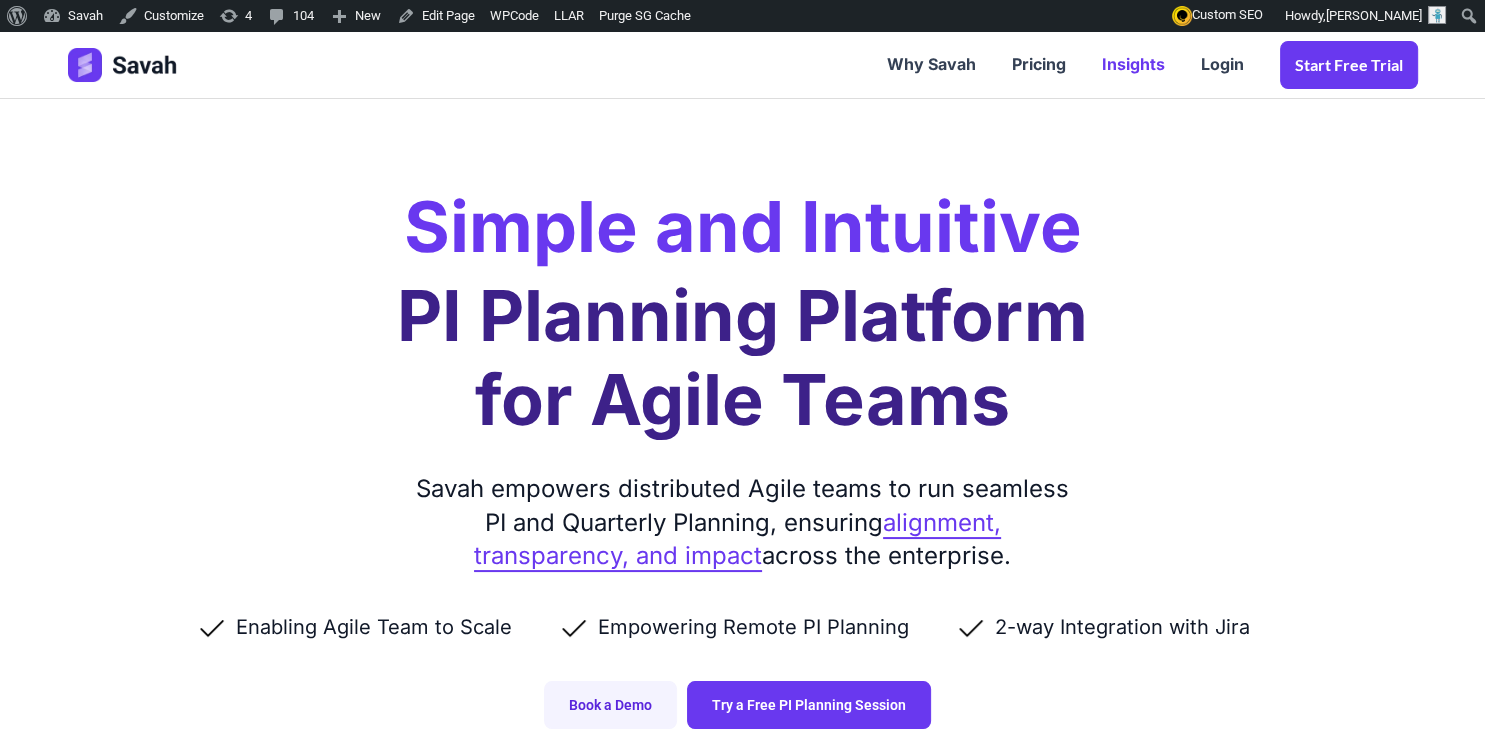 click on "Insights" at bounding box center [1133, 65] 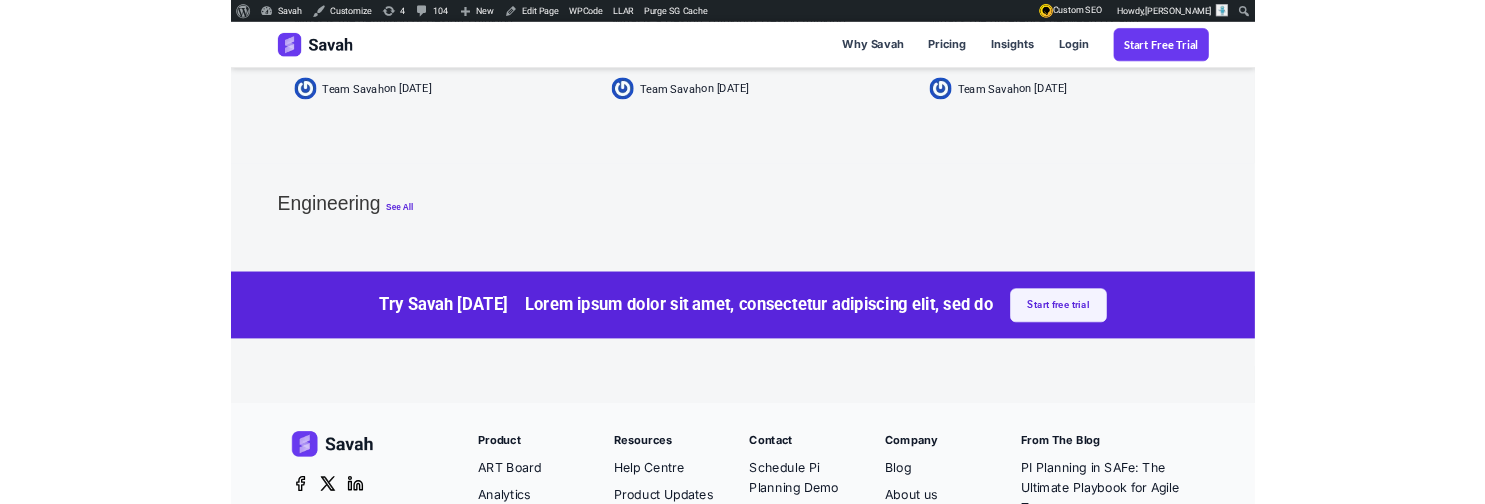 scroll, scrollTop: 5962, scrollLeft: 0, axis: vertical 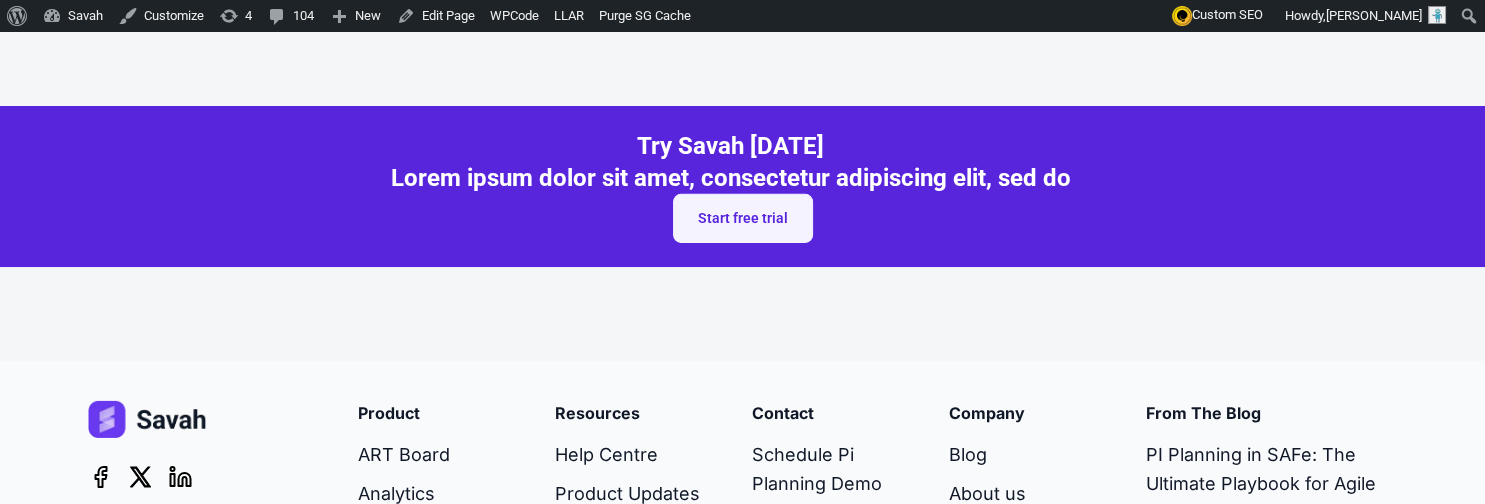 click on "Lorem ipsum dolor sit amet,  consectetur adipiscing elit, sed do" at bounding box center (731, 178) 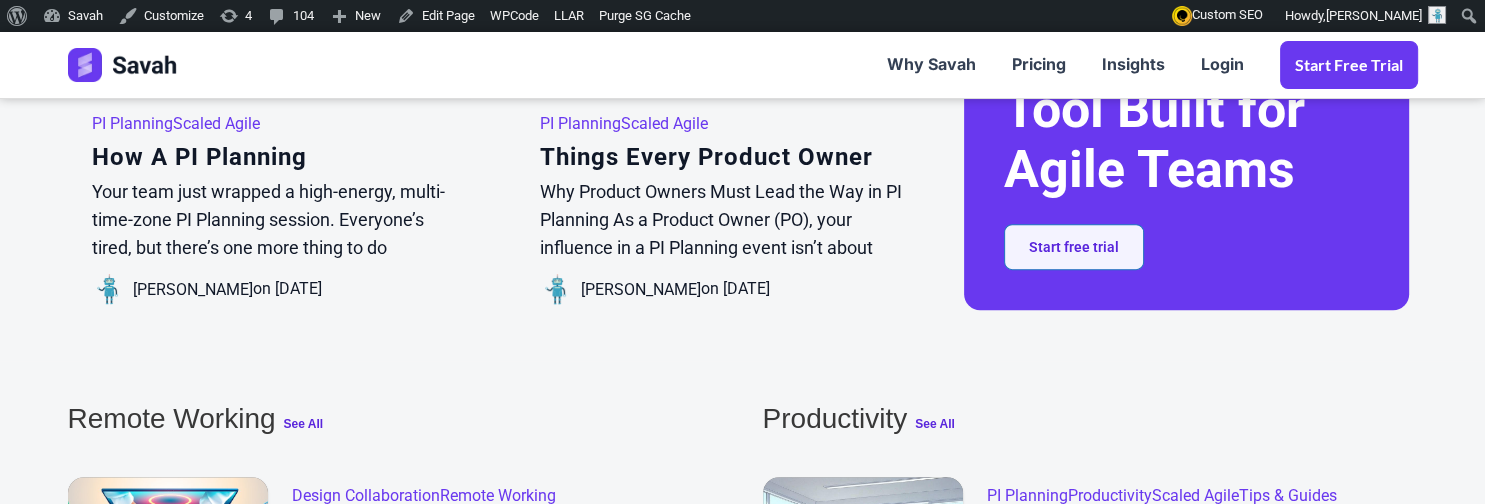 scroll, scrollTop: 633, scrollLeft: 0, axis: vertical 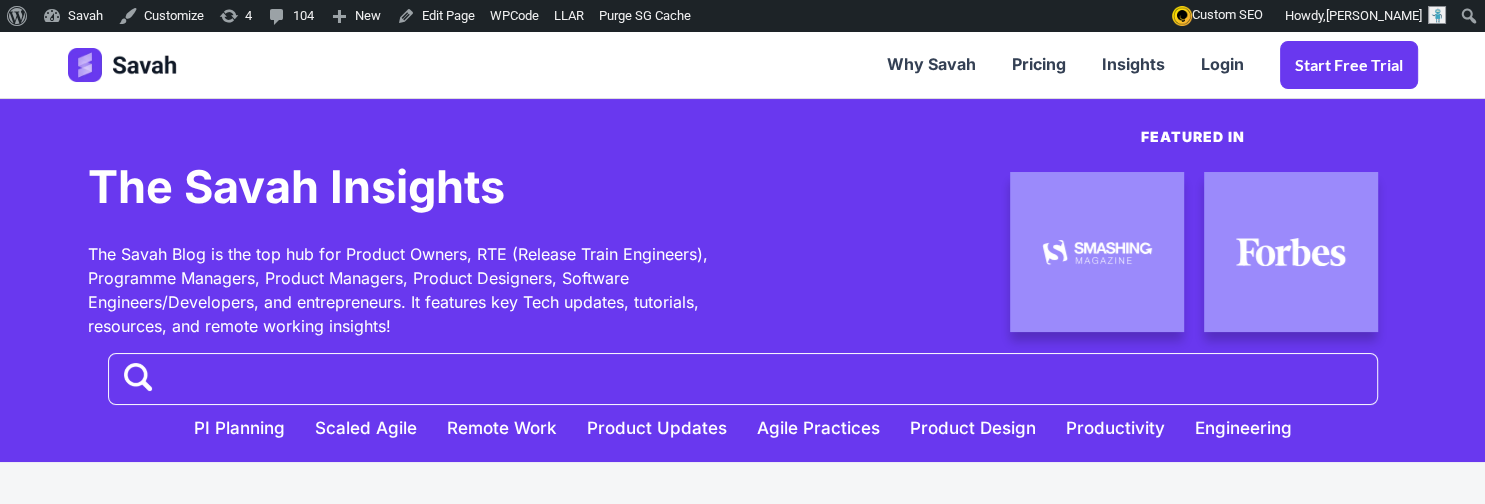 click on "The Savah Insights  The Savah Blog is the top hub for Product Owners, RTE (Release Train Engineers), Programme Managers, Product Managers, Product Designers, Software Engineers/Developers, and entrepreneurs. It features key Tech updates, tutorials, resources, and remote working insights!  Featured in
Search for:
Search
PI Planning
Scaled Agile
Remote Work
Product Updates
Agile Practices
Product Design
Productivity
Engineering" at bounding box center (743, 297) 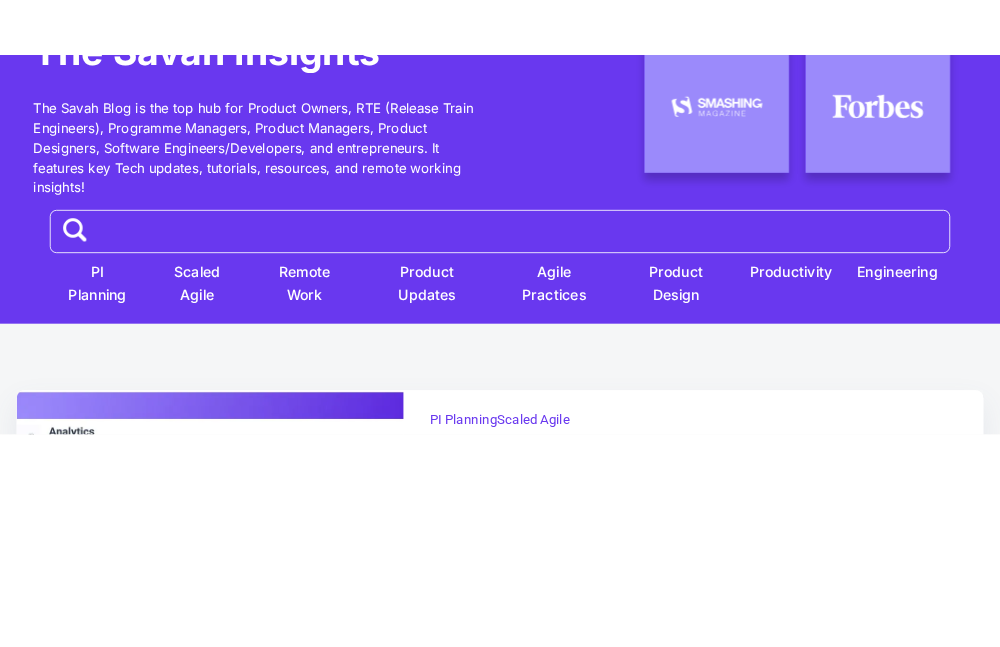 scroll, scrollTop: 190, scrollLeft: 0, axis: vertical 